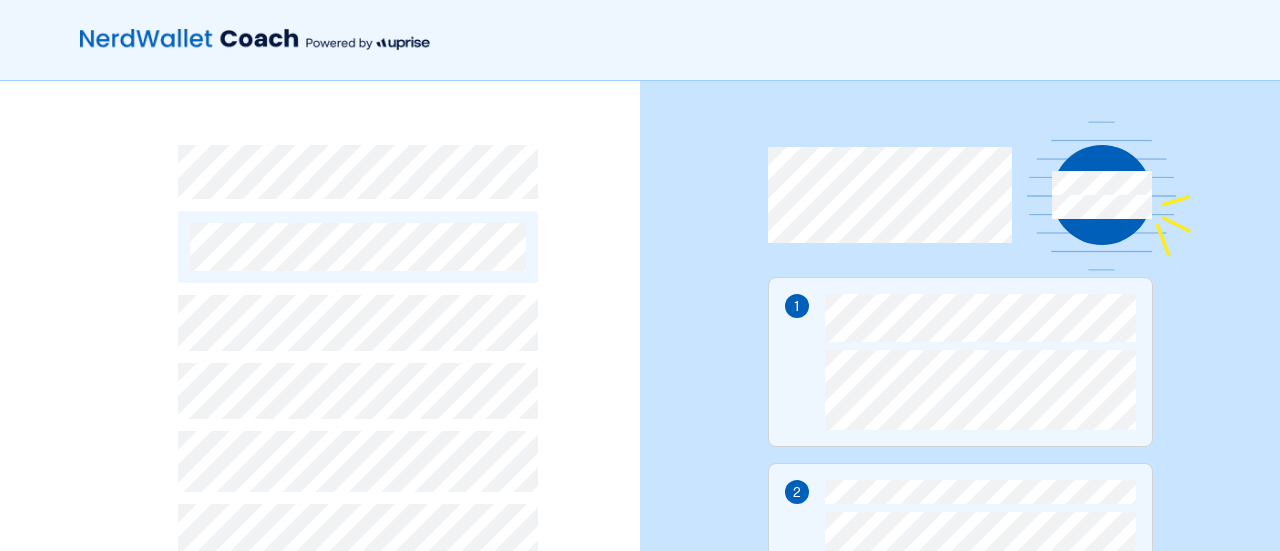 scroll, scrollTop: 0, scrollLeft: 0, axis: both 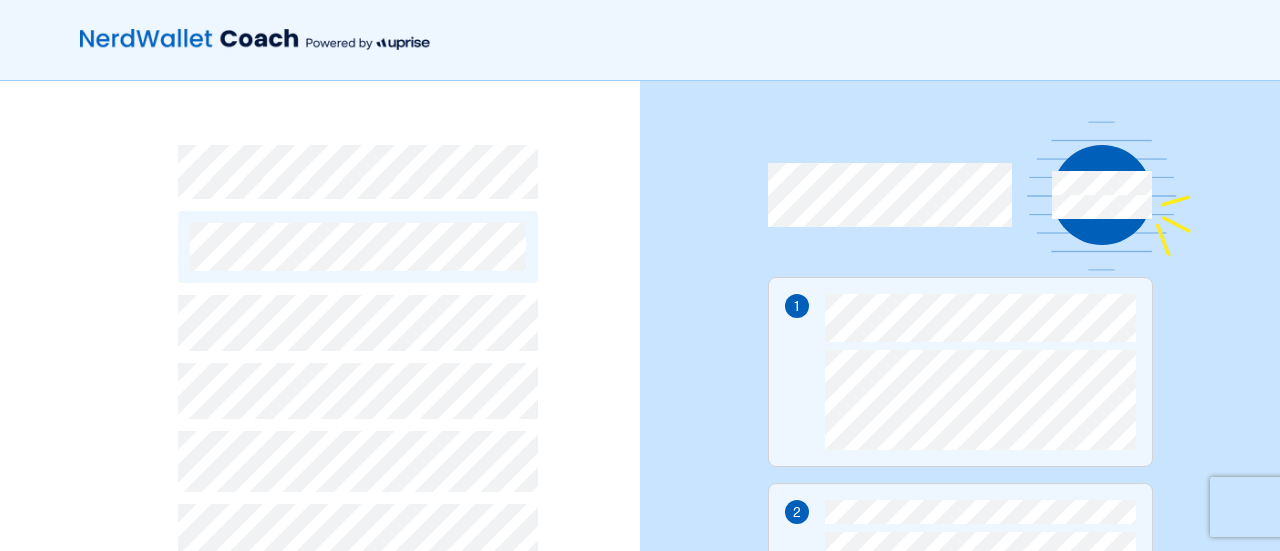 click on "By continuing, you accept NerdWallet’s  Terms of Use  and  Privacy Policy  and Uprise's  Terms of Use  and  Privacy Policy. Create account Already have an account?   Log in" at bounding box center (320, 520) 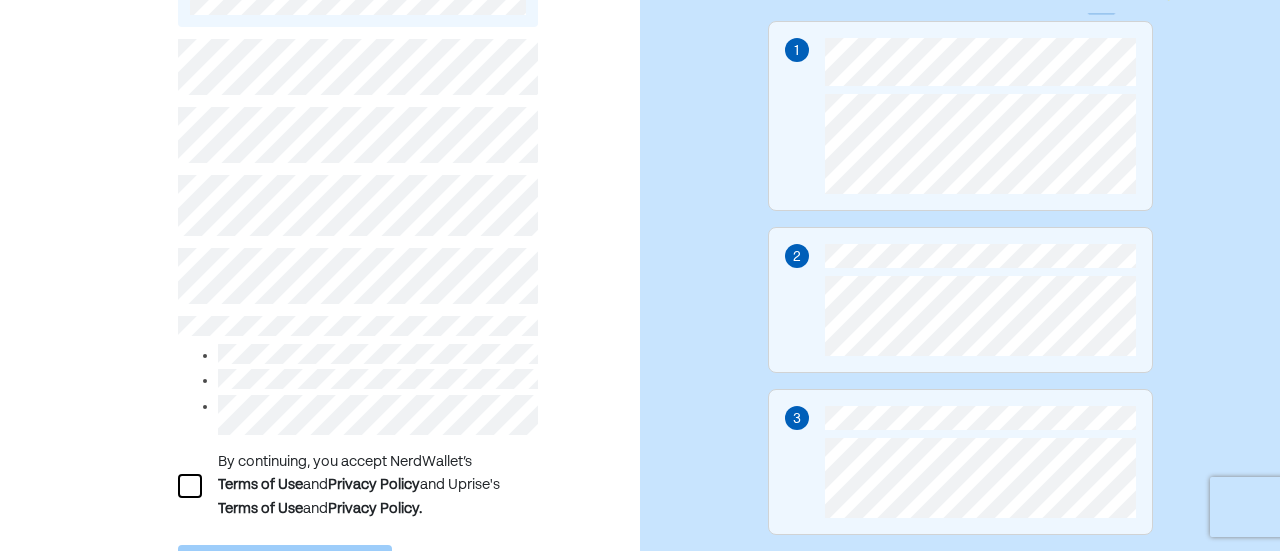 scroll, scrollTop: 280, scrollLeft: 0, axis: vertical 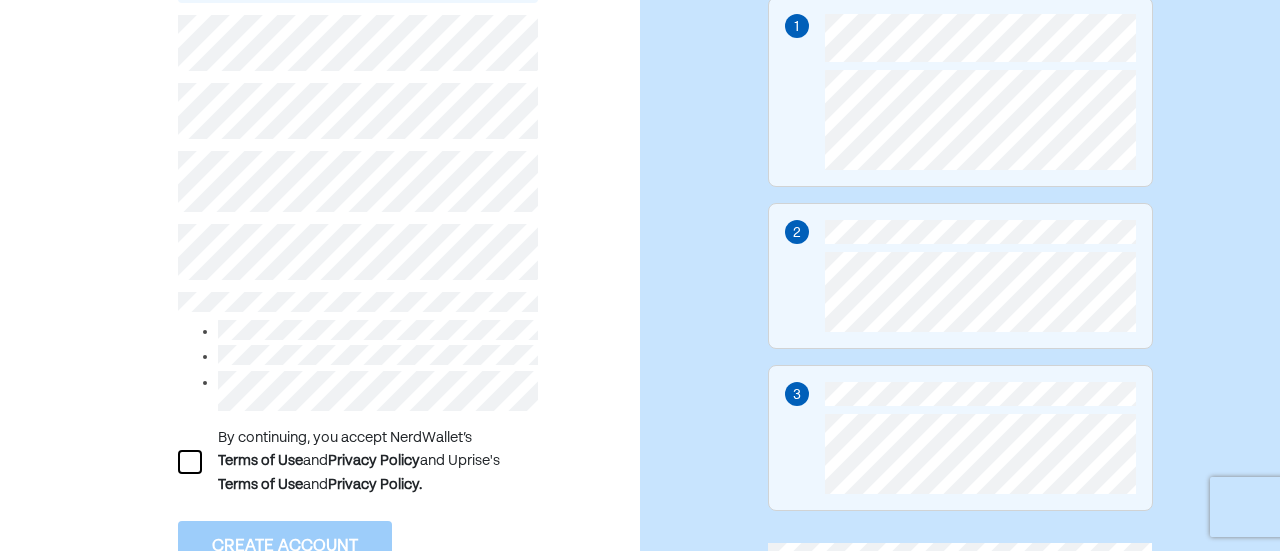 click at bounding box center [190, 462] 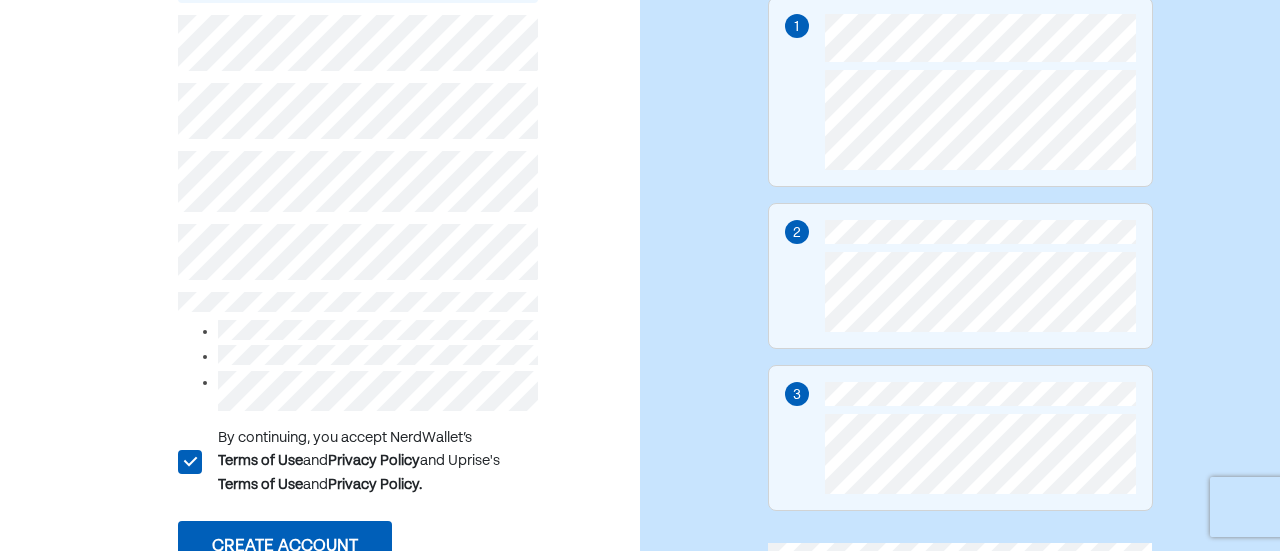 click on "Create account" at bounding box center [285, 547] 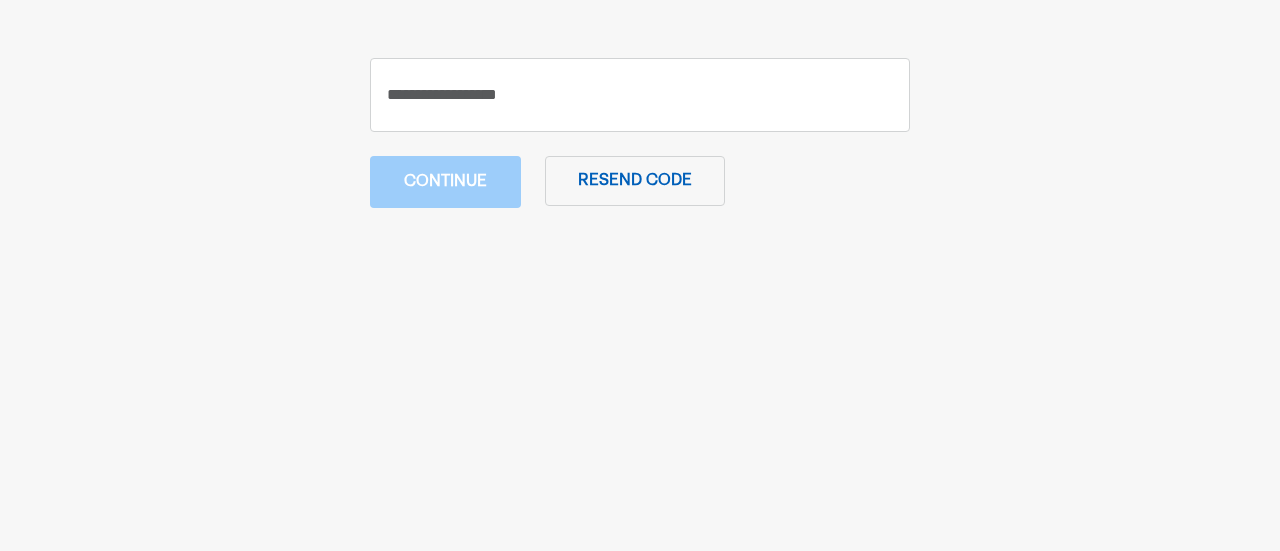 scroll, scrollTop: 0, scrollLeft: 0, axis: both 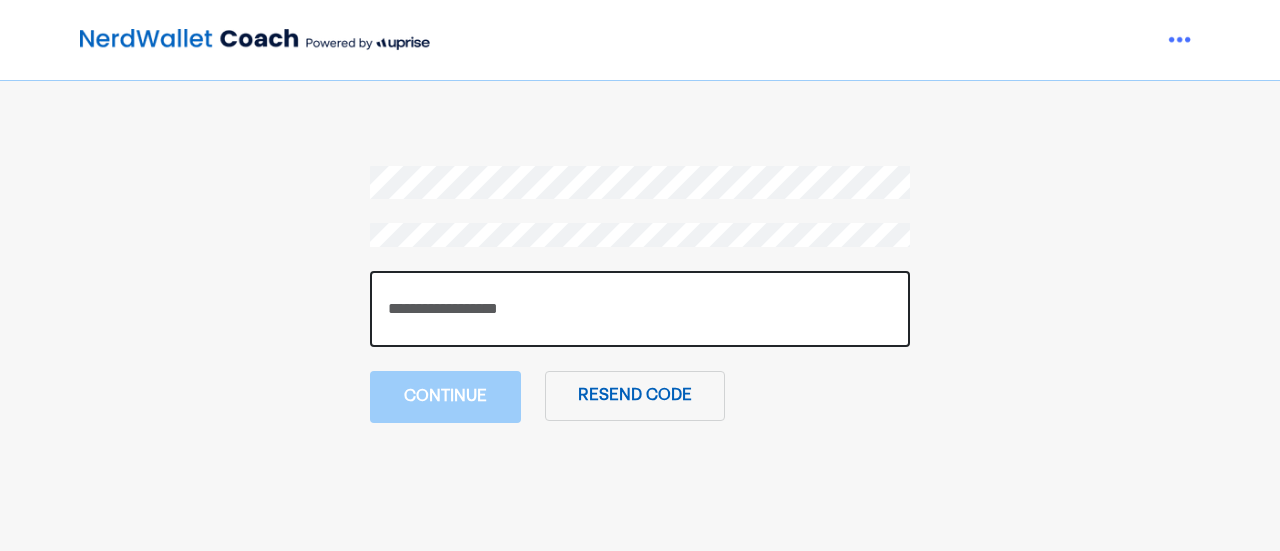 click at bounding box center (640, 309) 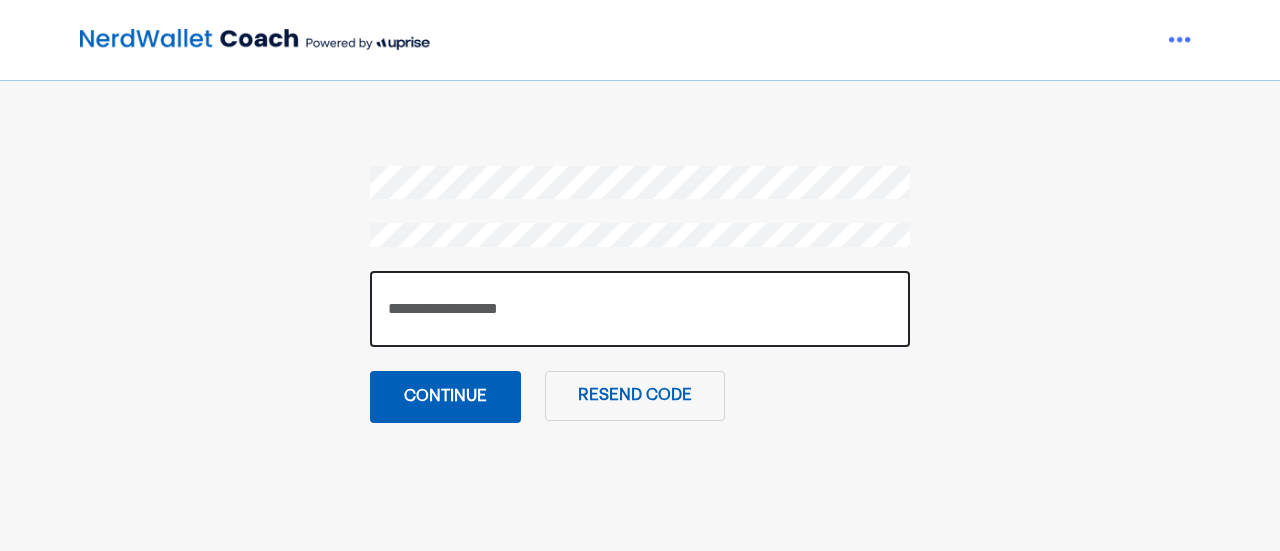 type on "******" 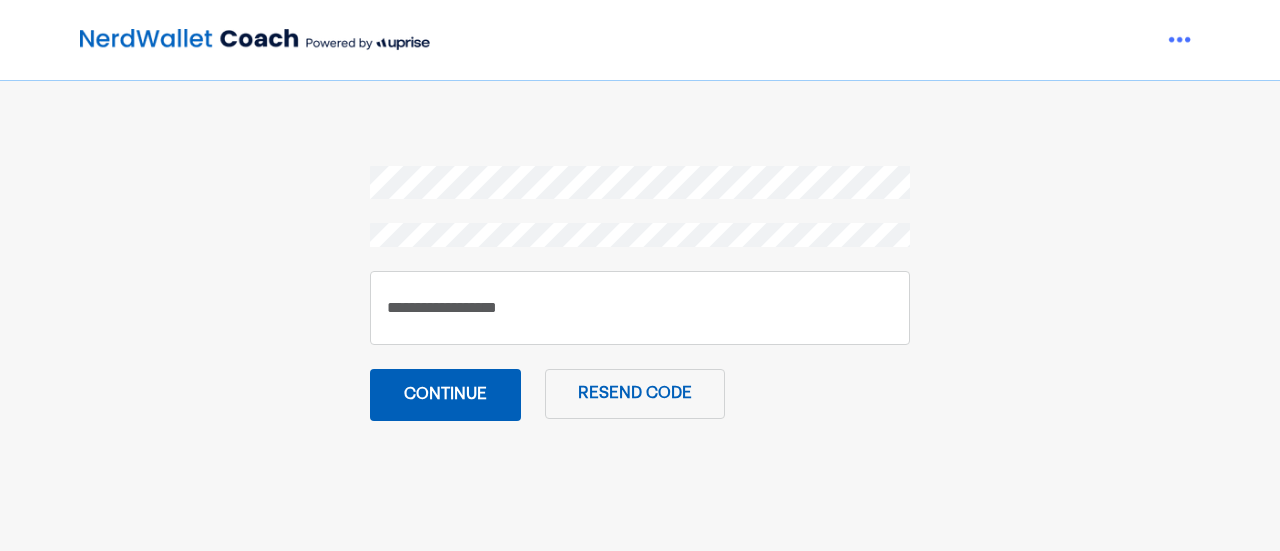 click on "Continue" at bounding box center [445, 395] 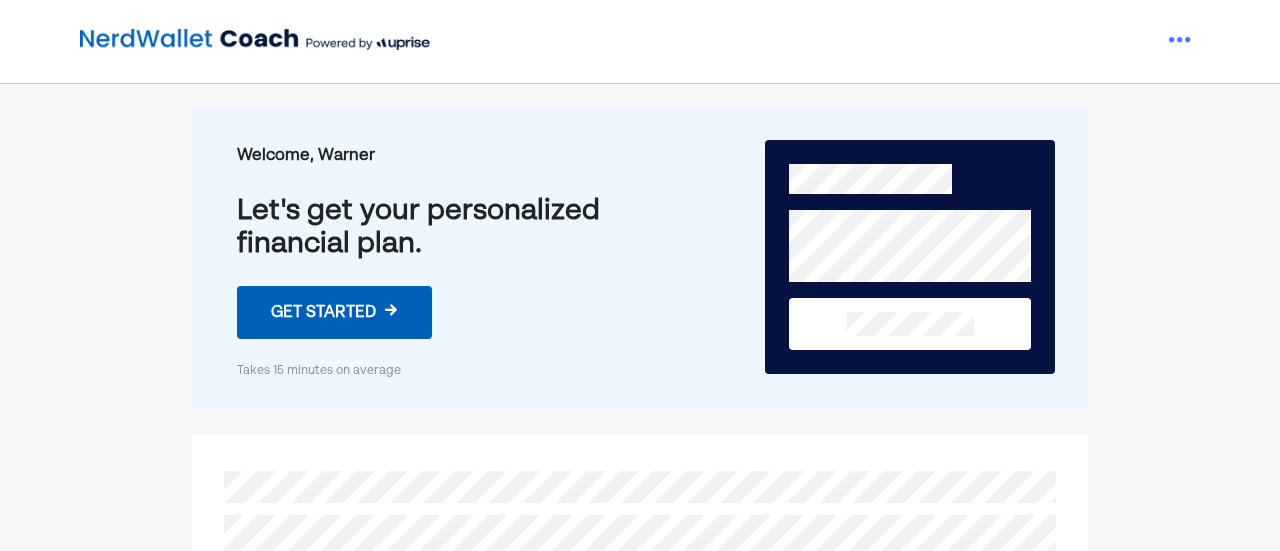 click on "Get started →" at bounding box center (334, 312) 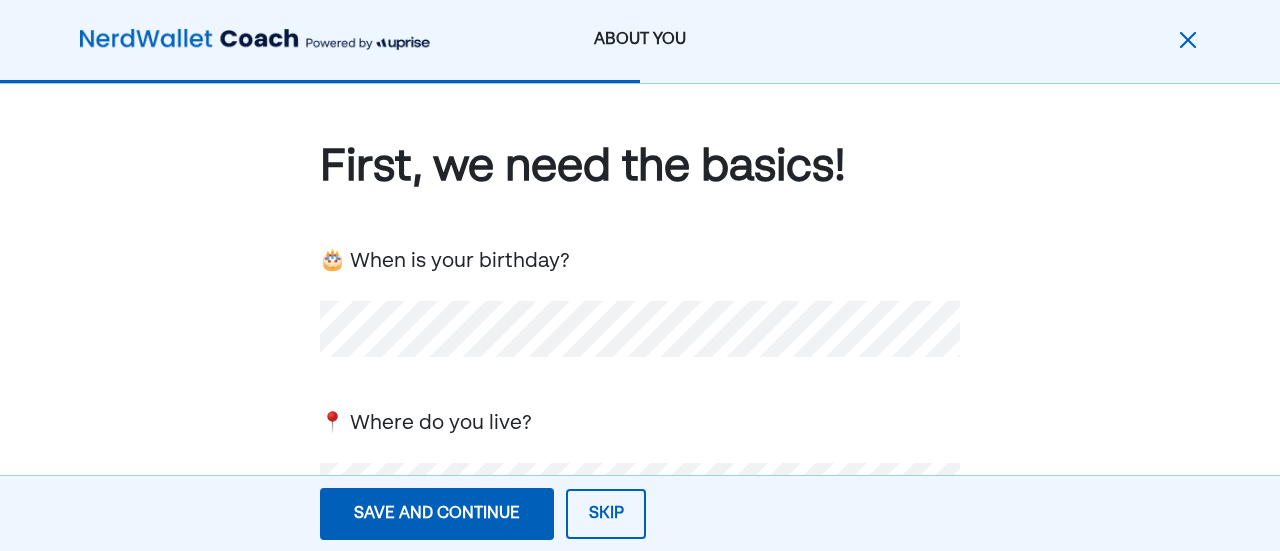 click on "First, we need the basics! 🎂 When is your birthday? 📍 Where do you live? 💕 Are you... Single In a relationship: we keep finances separate In a relationship: we do finances together Married Other 🐣 Any kids? Yes No" at bounding box center [640, 618] 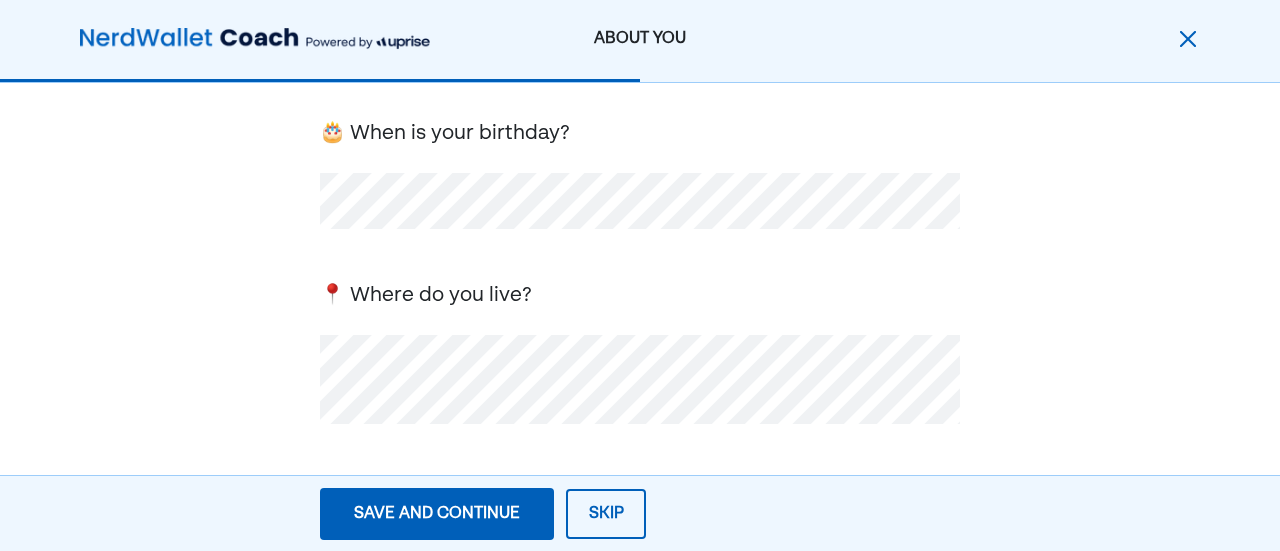 scroll, scrollTop: 160, scrollLeft: 0, axis: vertical 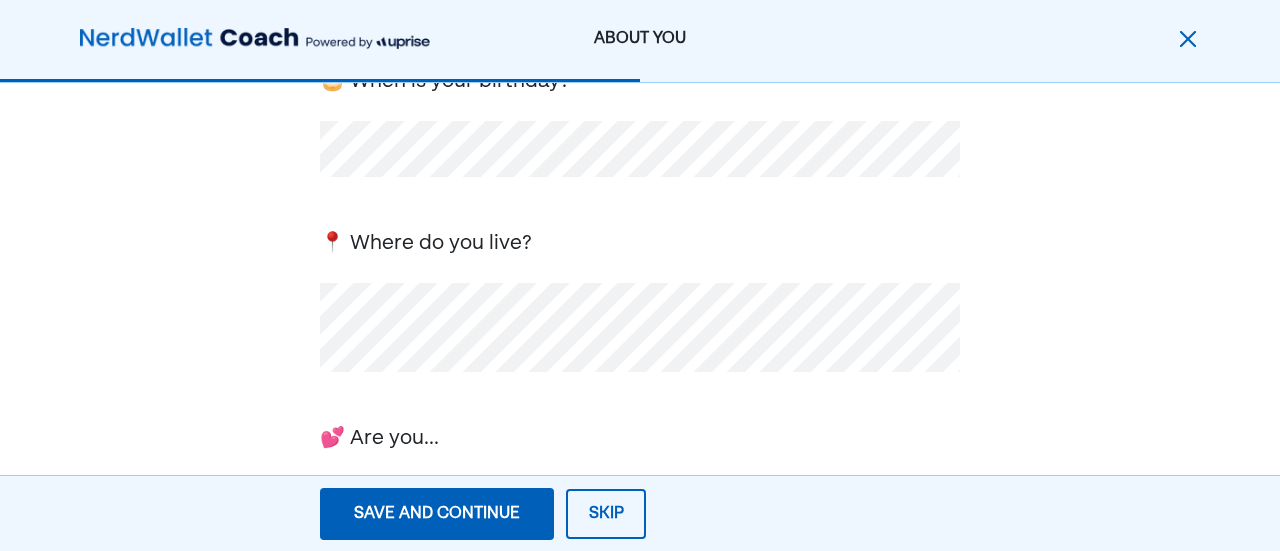 click on "💕 Are you..." at bounding box center [640, 437] 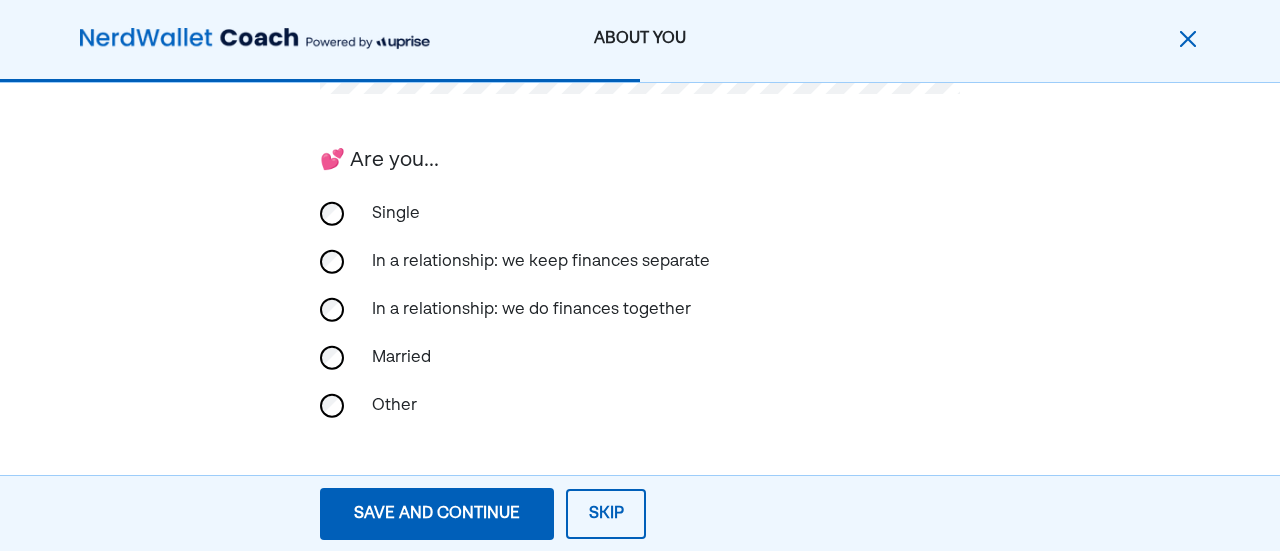scroll, scrollTop: 460, scrollLeft: 0, axis: vertical 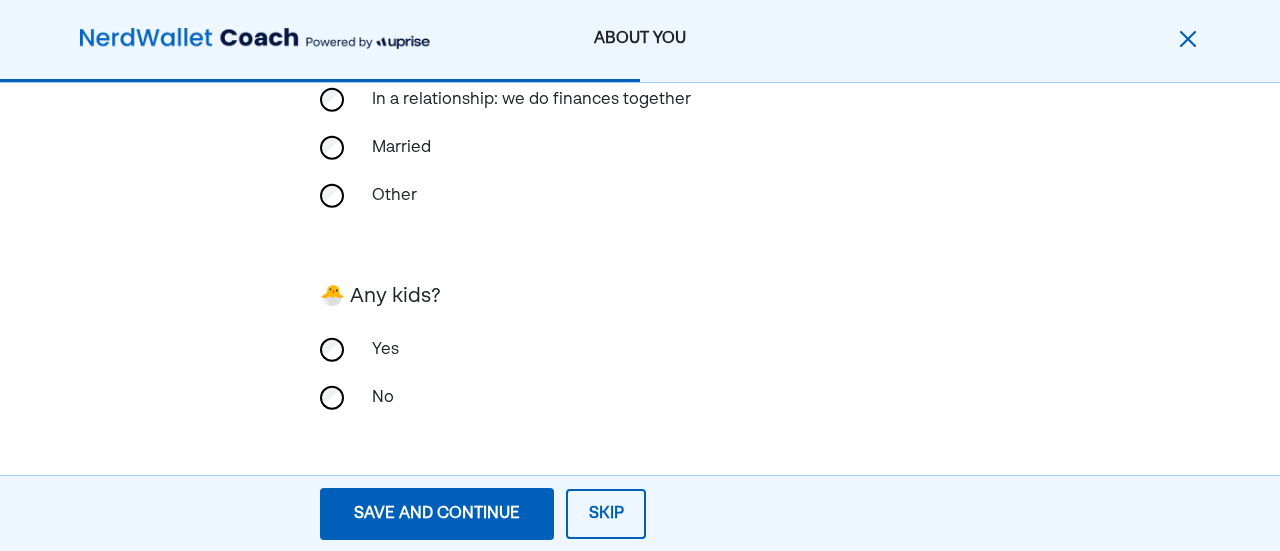 click on "Save and continue" at bounding box center (437, 514) 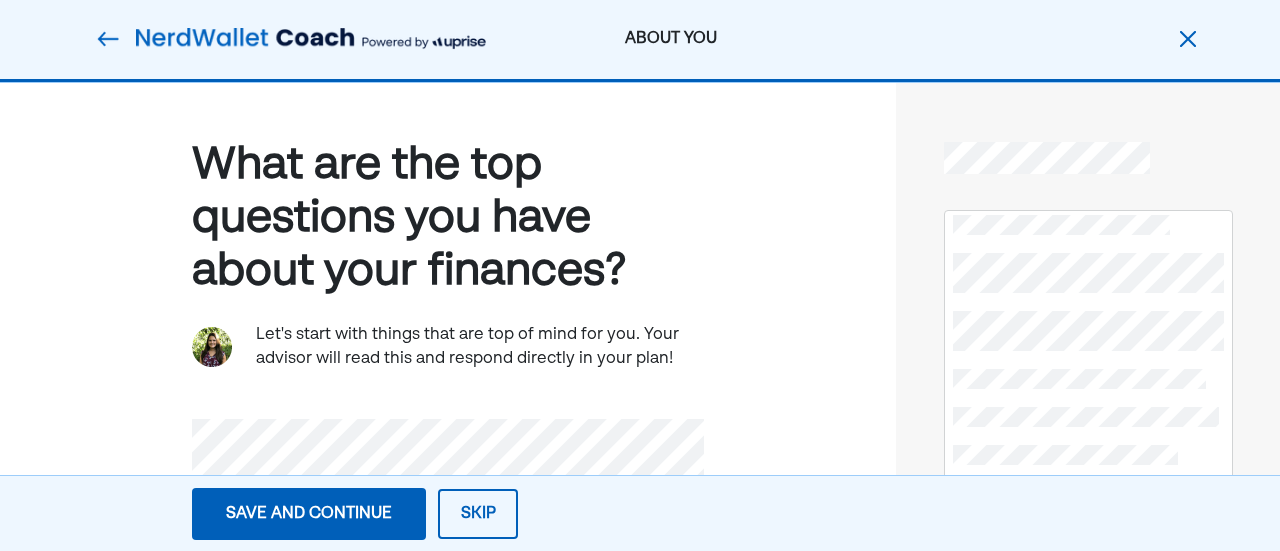 scroll, scrollTop: 0, scrollLeft: 0, axis: both 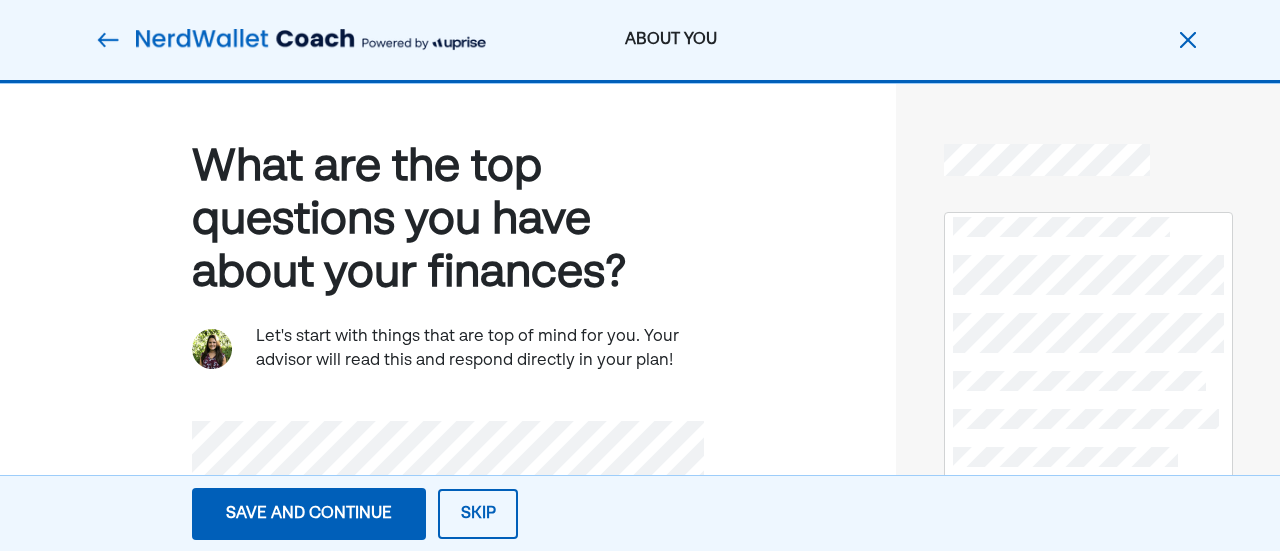 type 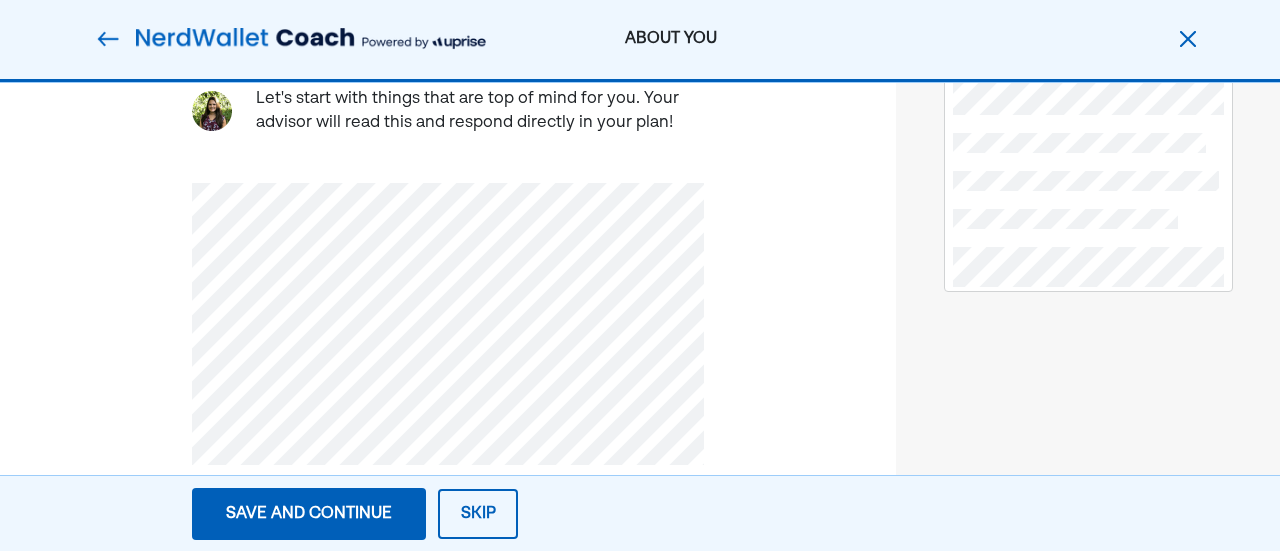 scroll, scrollTop: 240, scrollLeft: 0, axis: vertical 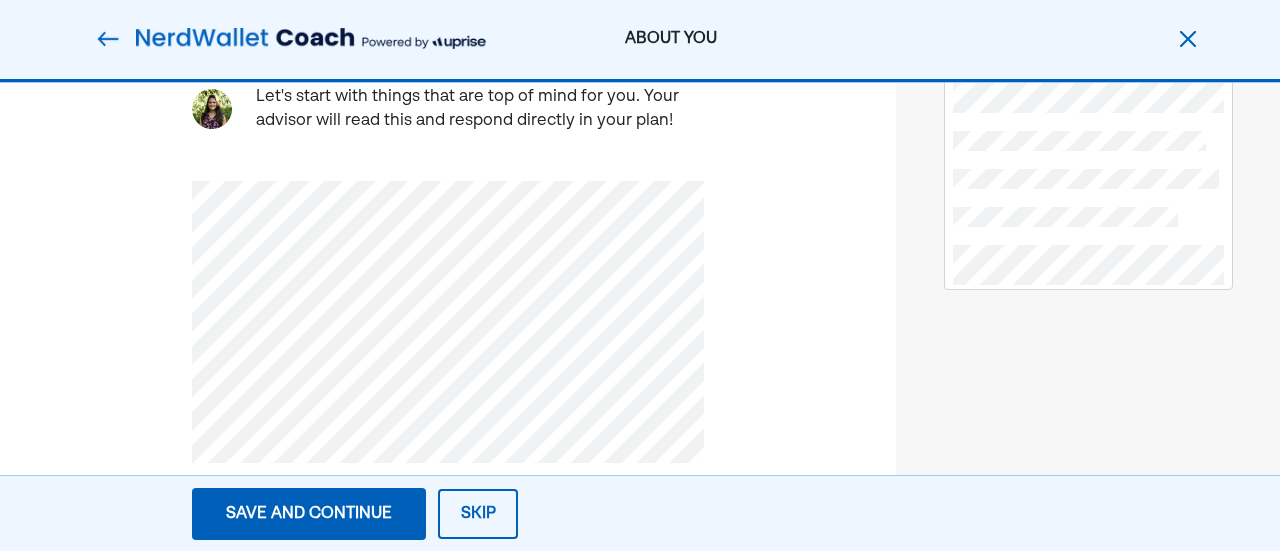 click on "Save and continue" at bounding box center (309, 514) 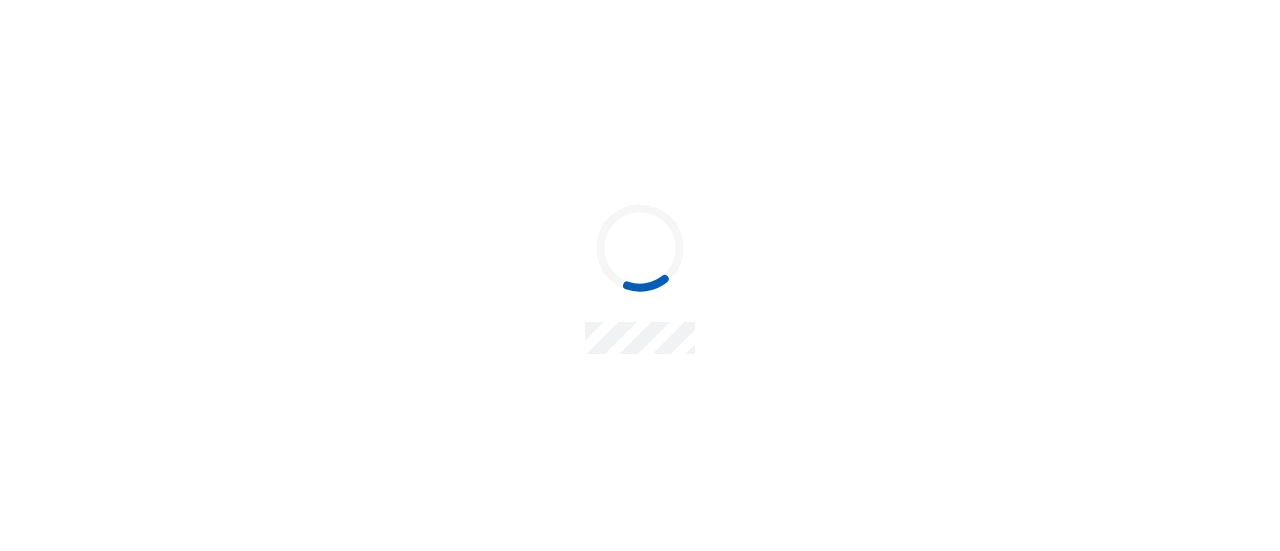 scroll, scrollTop: 0, scrollLeft: 0, axis: both 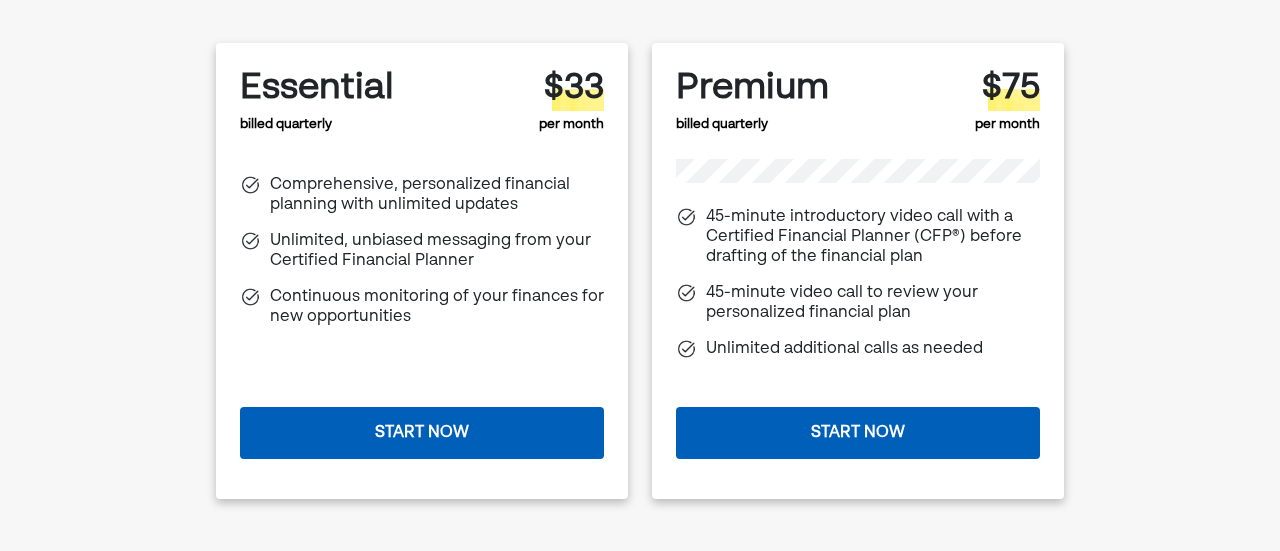 click on "Start now" at bounding box center [422, 433] 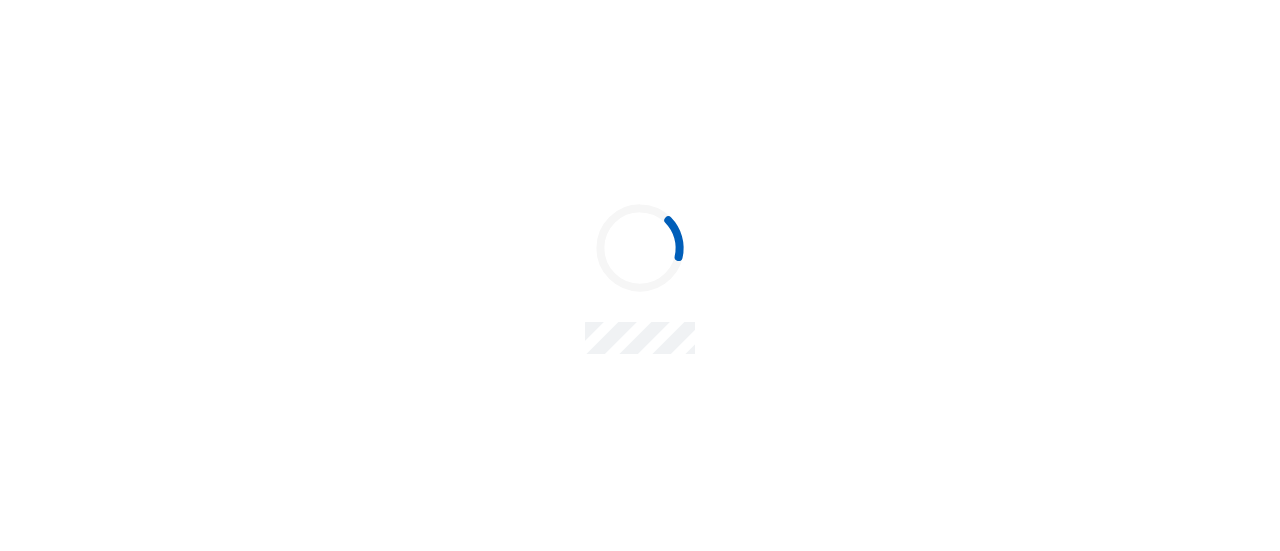 scroll, scrollTop: 0, scrollLeft: 0, axis: both 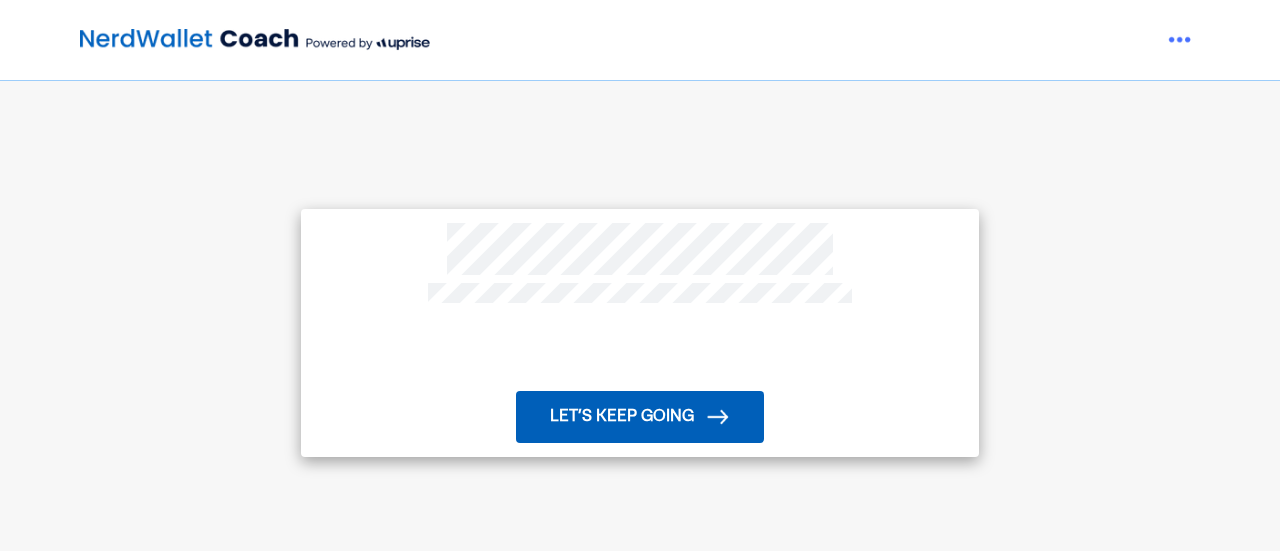 click on "Let’s keep going" at bounding box center (640, 417) 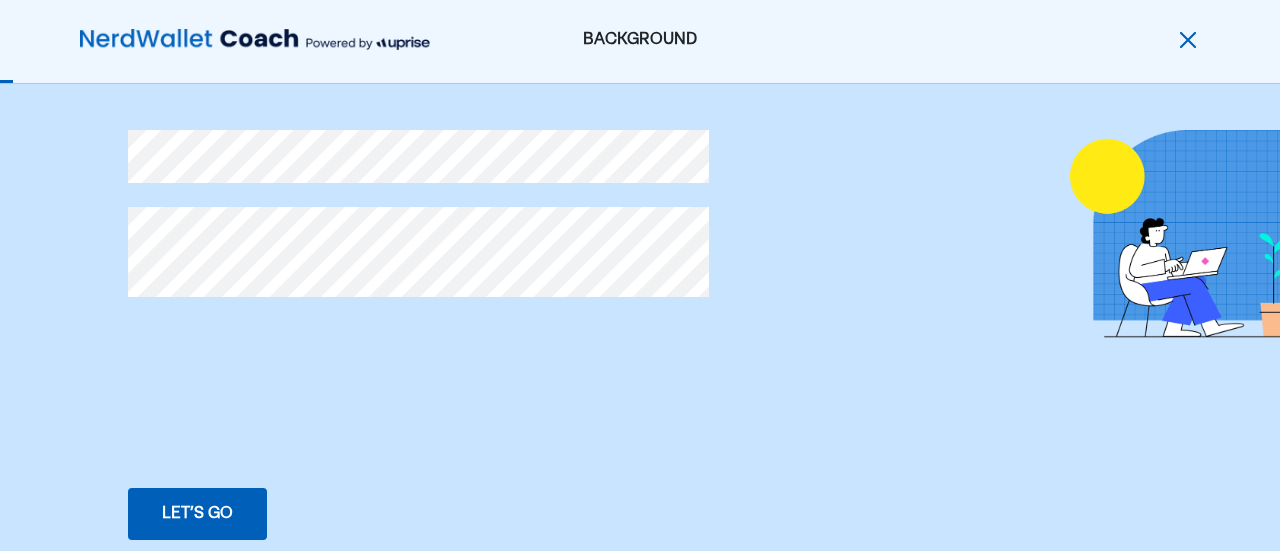 click on "Let’s go" at bounding box center (197, 514) 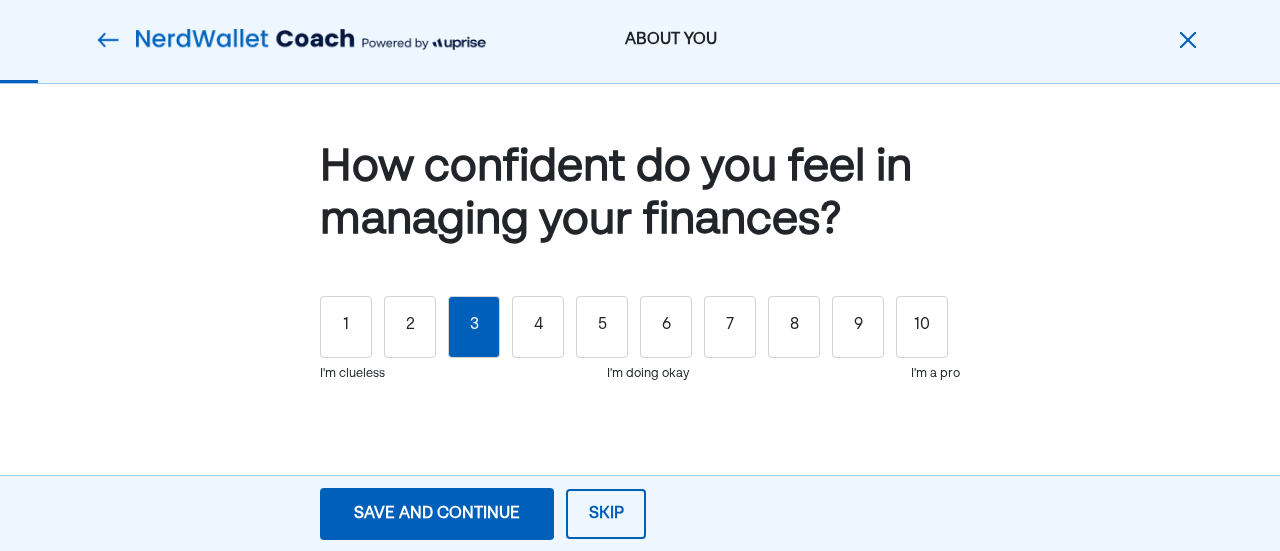 click on "3" at bounding box center [474, 327] 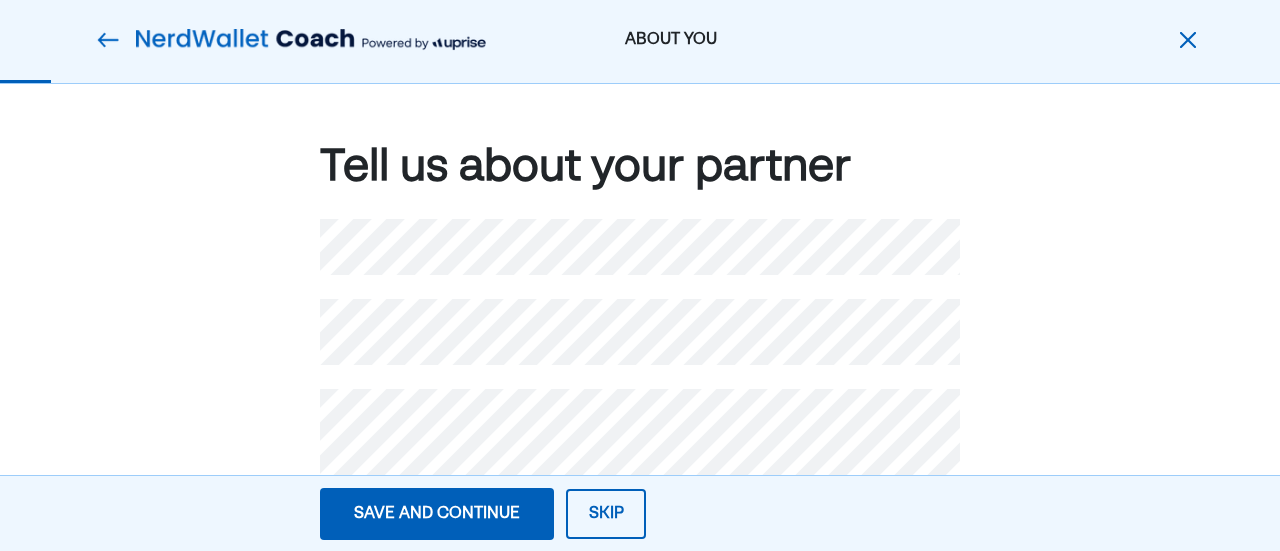 click on "Save and continue" at bounding box center (437, 514) 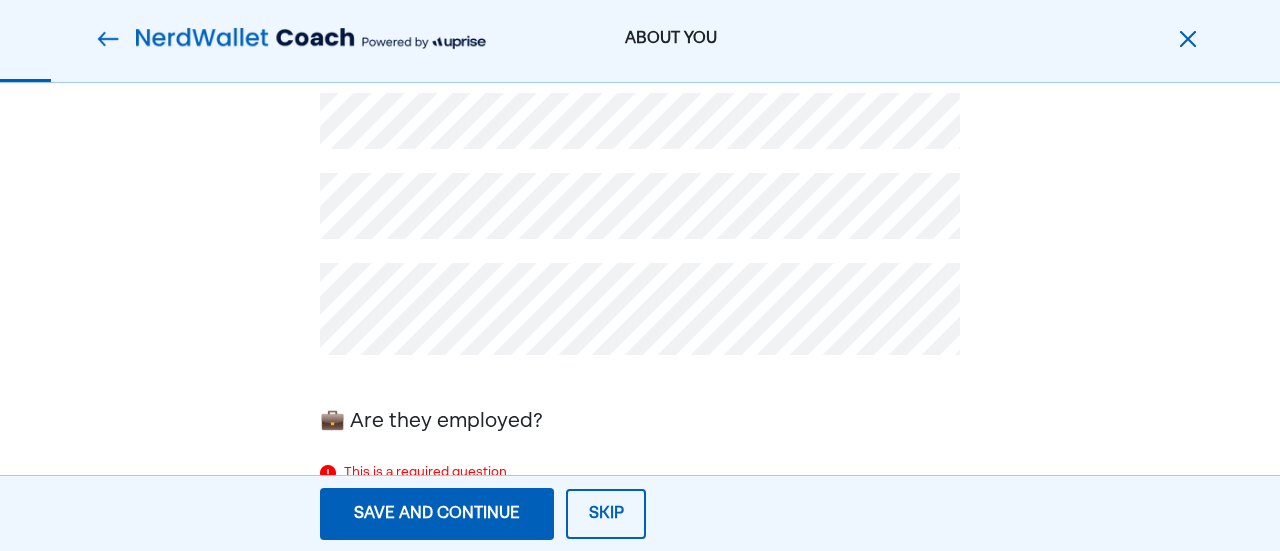 scroll, scrollTop: 131, scrollLeft: 0, axis: vertical 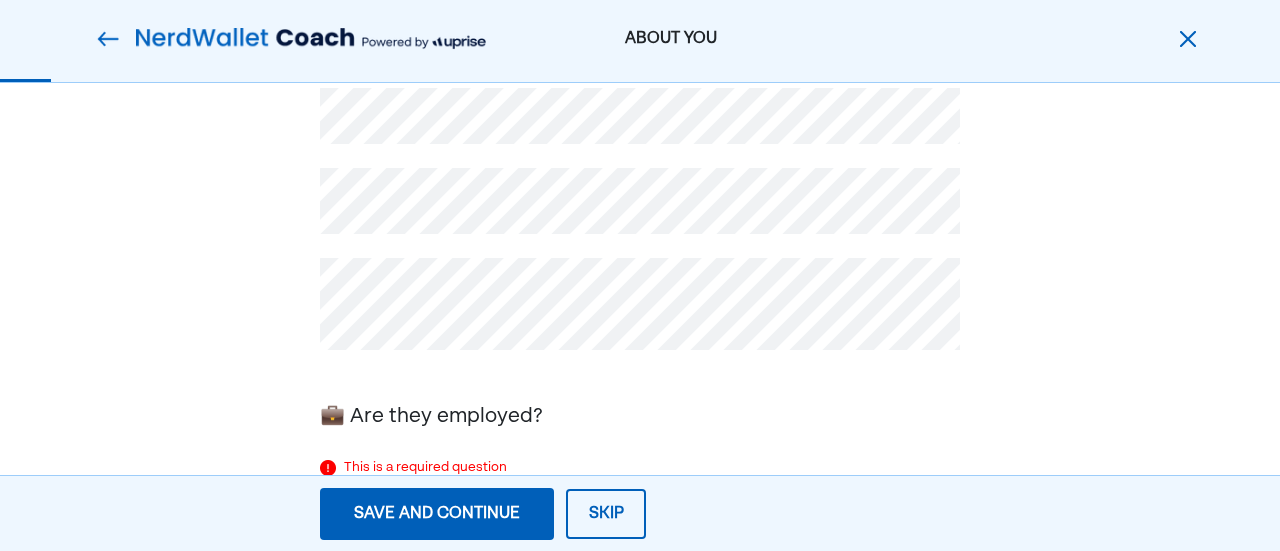 type 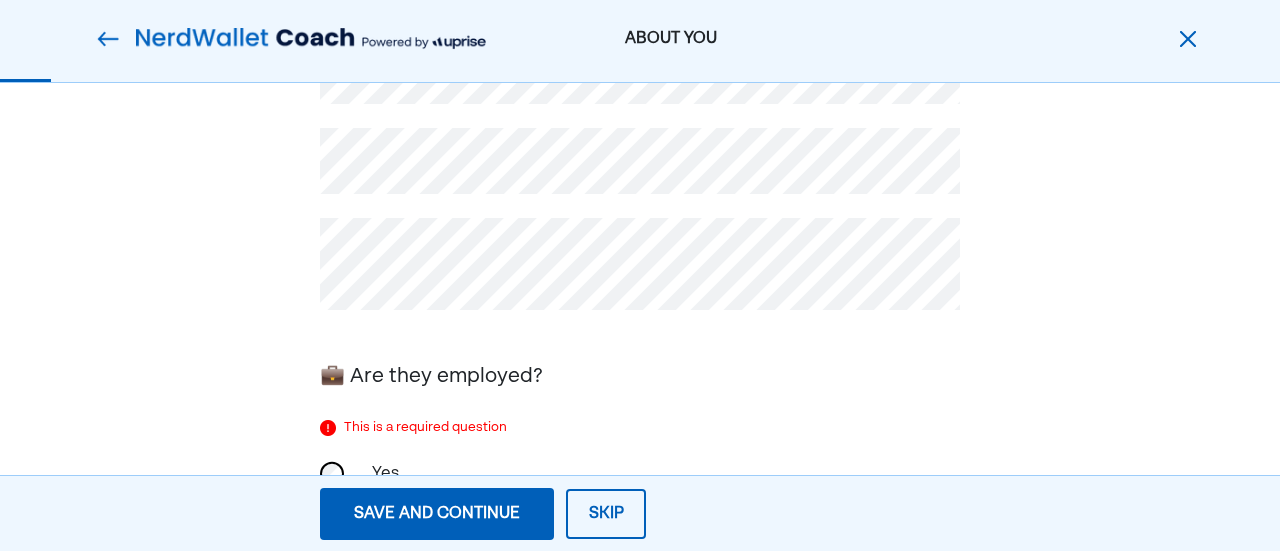 scroll, scrollTop: 211, scrollLeft: 0, axis: vertical 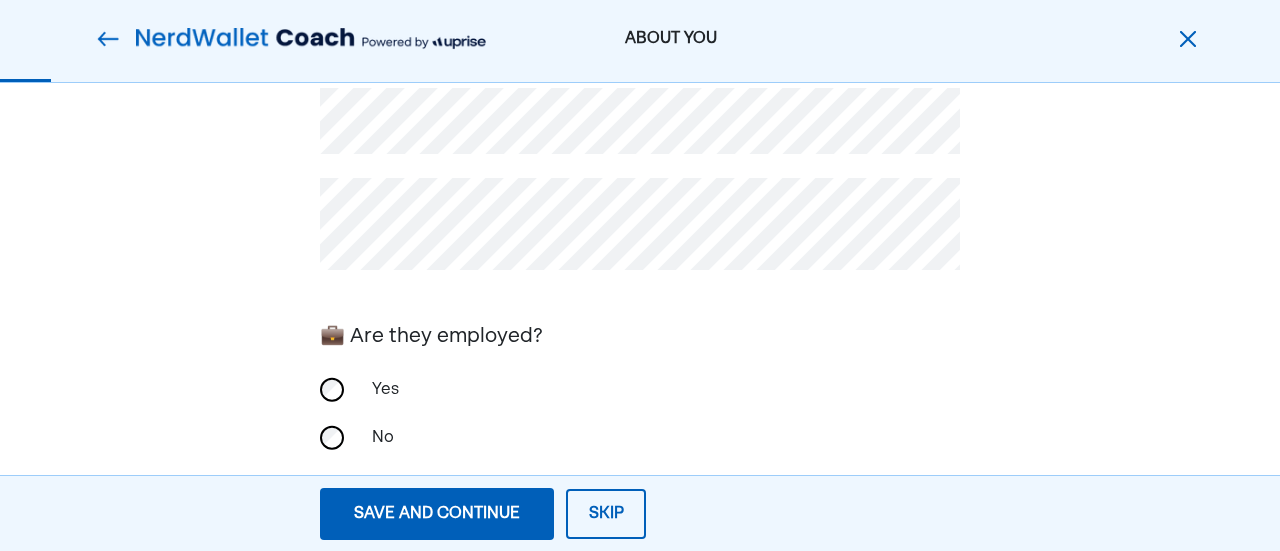 click on "Save and continue" at bounding box center [437, 514] 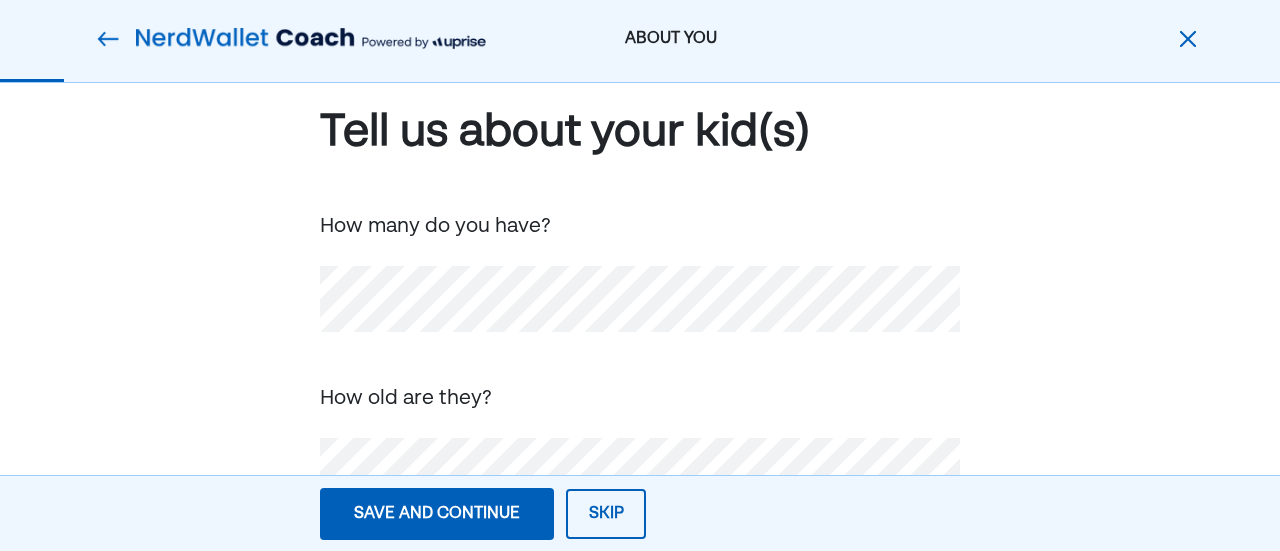 scroll, scrollTop: 0, scrollLeft: 0, axis: both 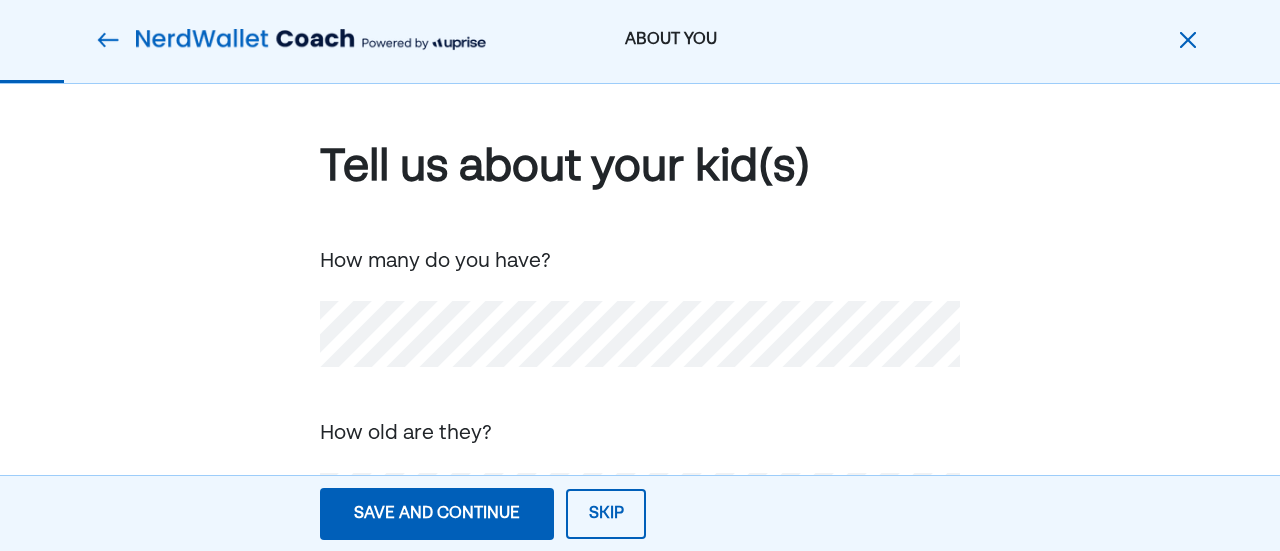 click on "Tell us about your kid(s) How many do you have? How old are they?" at bounding box center (640, 333) 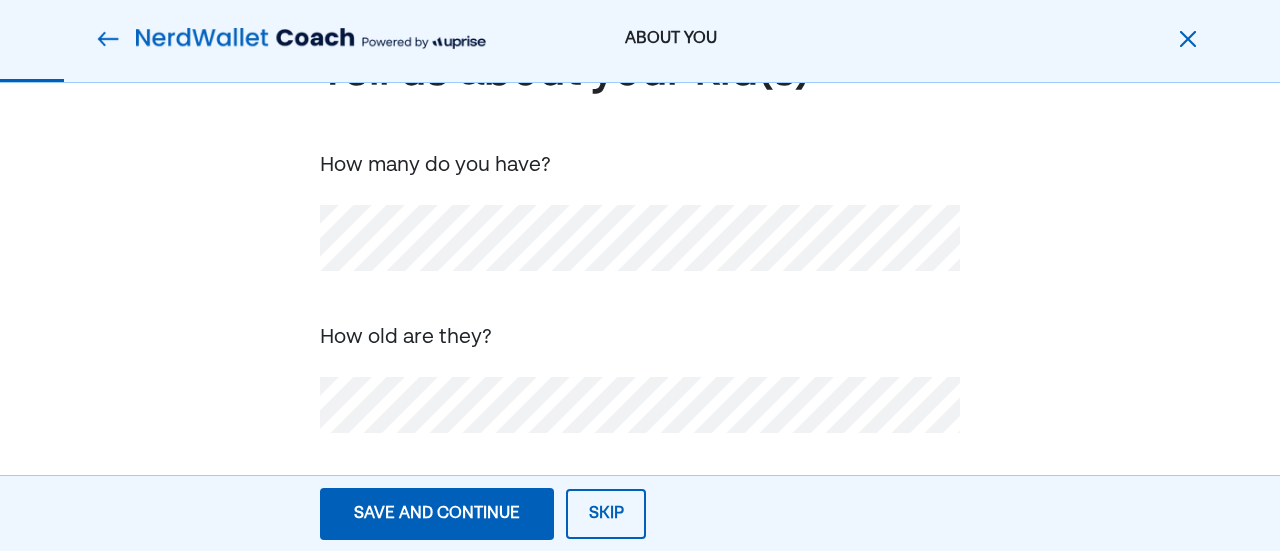 scroll, scrollTop: 97, scrollLeft: 0, axis: vertical 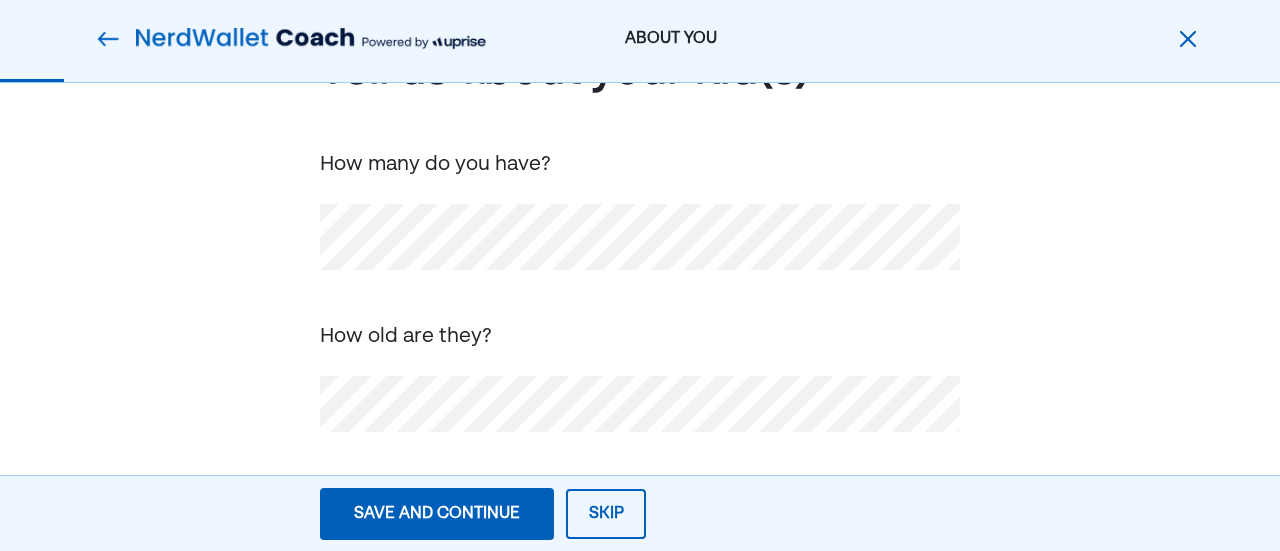 click on "Save and continue" at bounding box center [437, 514] 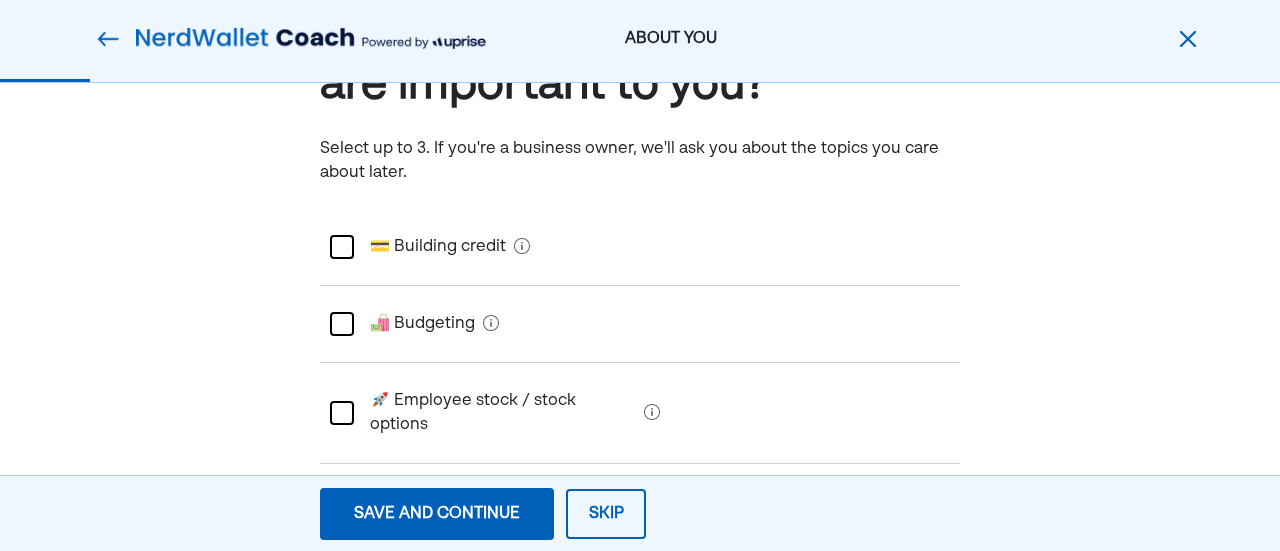 scroll, scrollTop: 160, scrollLeft: 0, axis: vertical 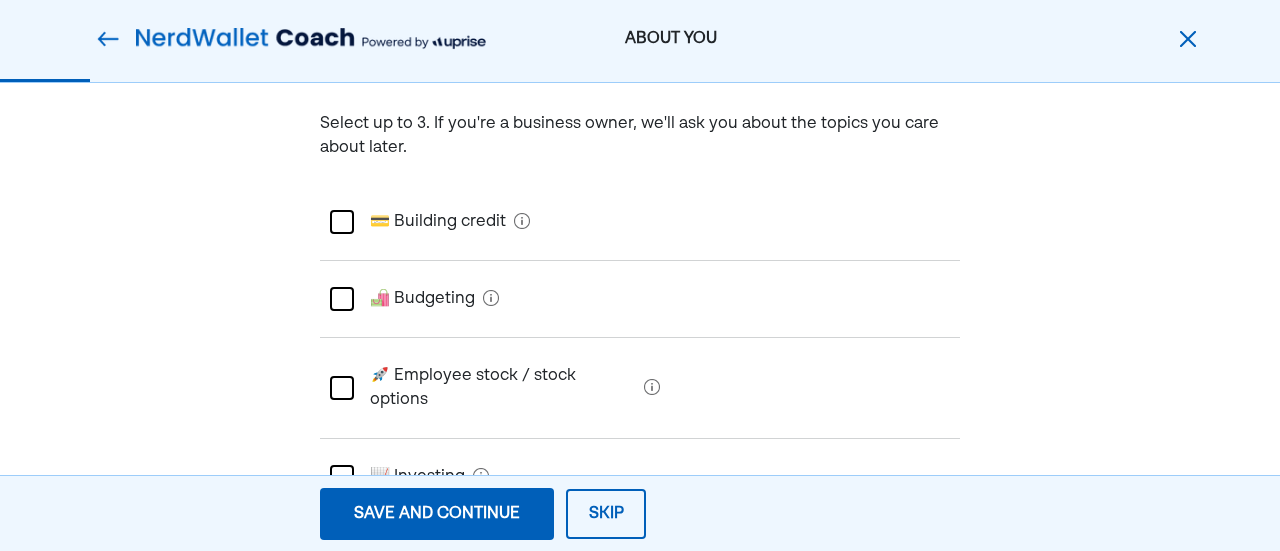 click at bounding box center (342, 222) 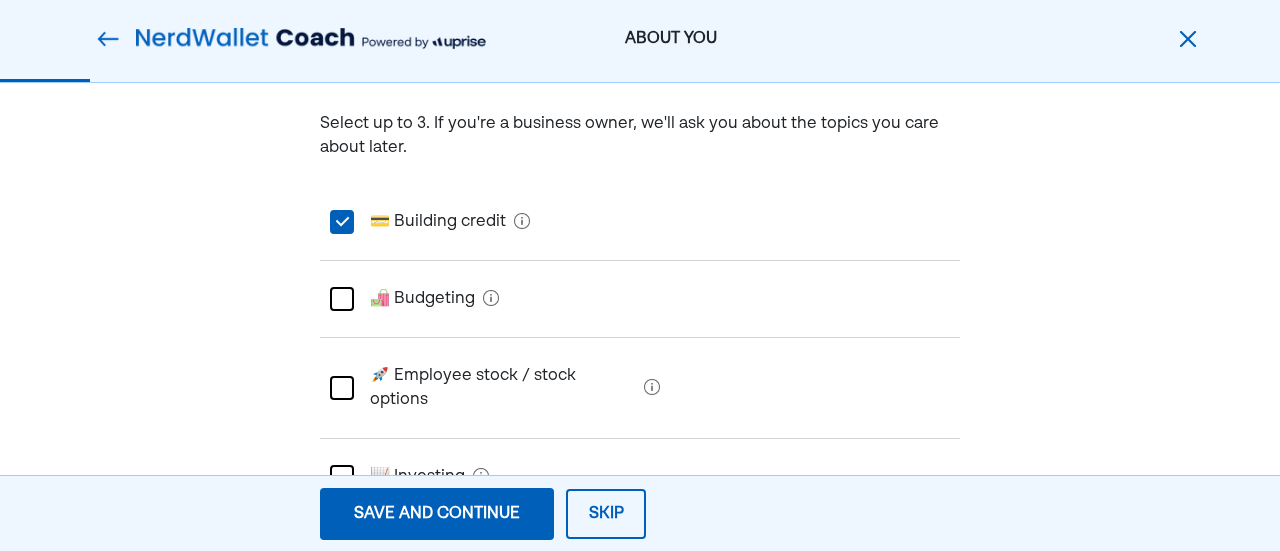 click at bounding box center (342, 299) 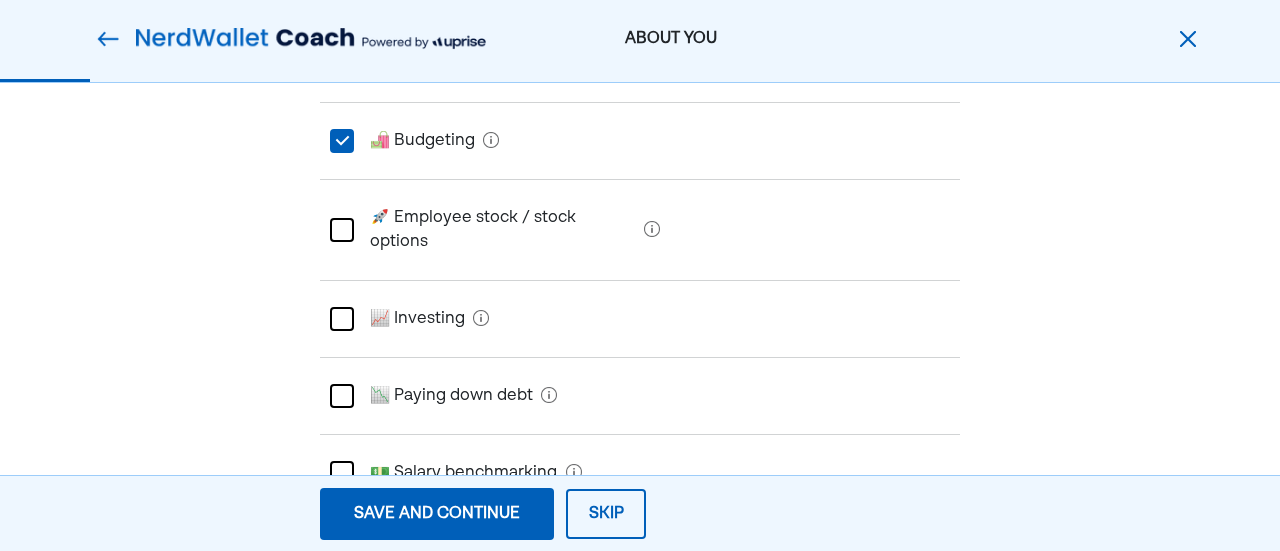 scroll, scrollTop: 320, scrollLeft: 0, axis: vertical 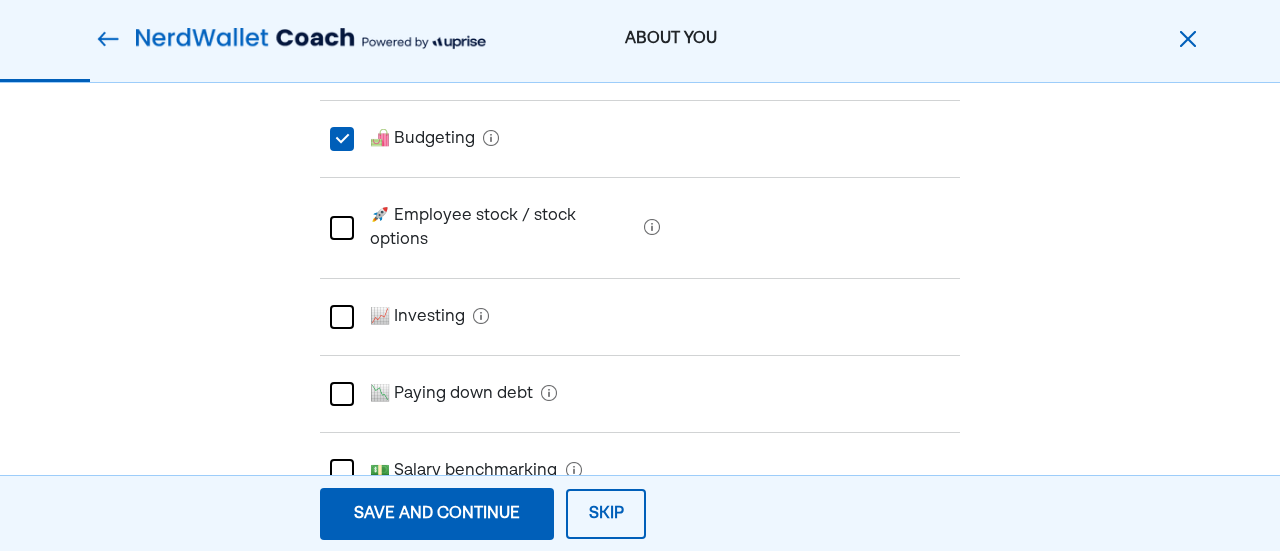 click at bounding box center (342, 394) 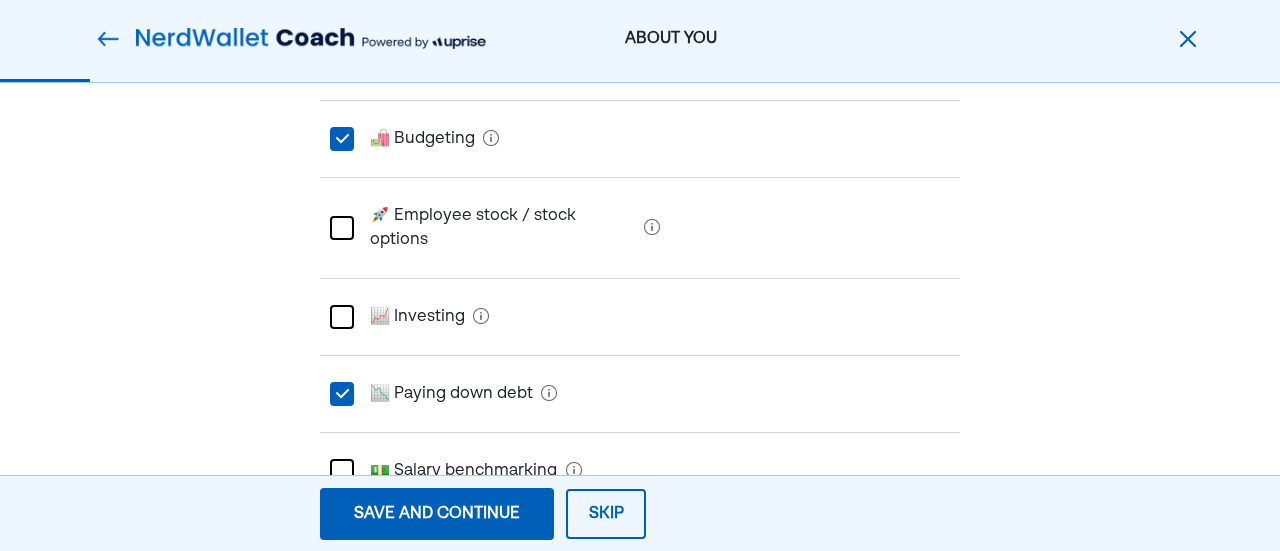 click at bounding box center [342, 471] 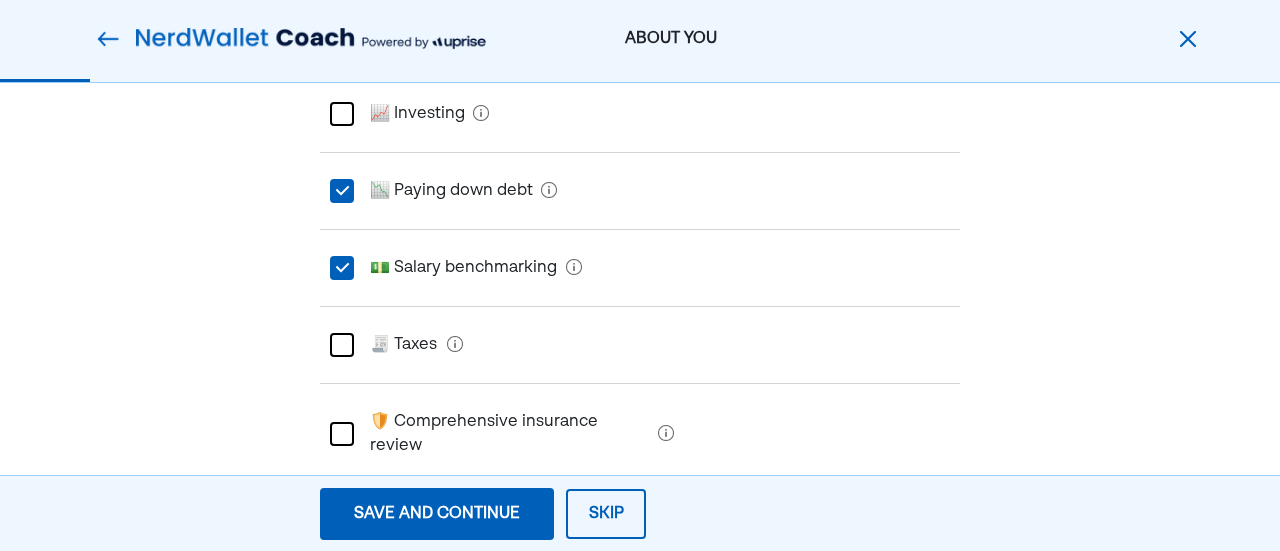 scroll, scrollTop: 560, scrollLeft: 0, axis: vertical 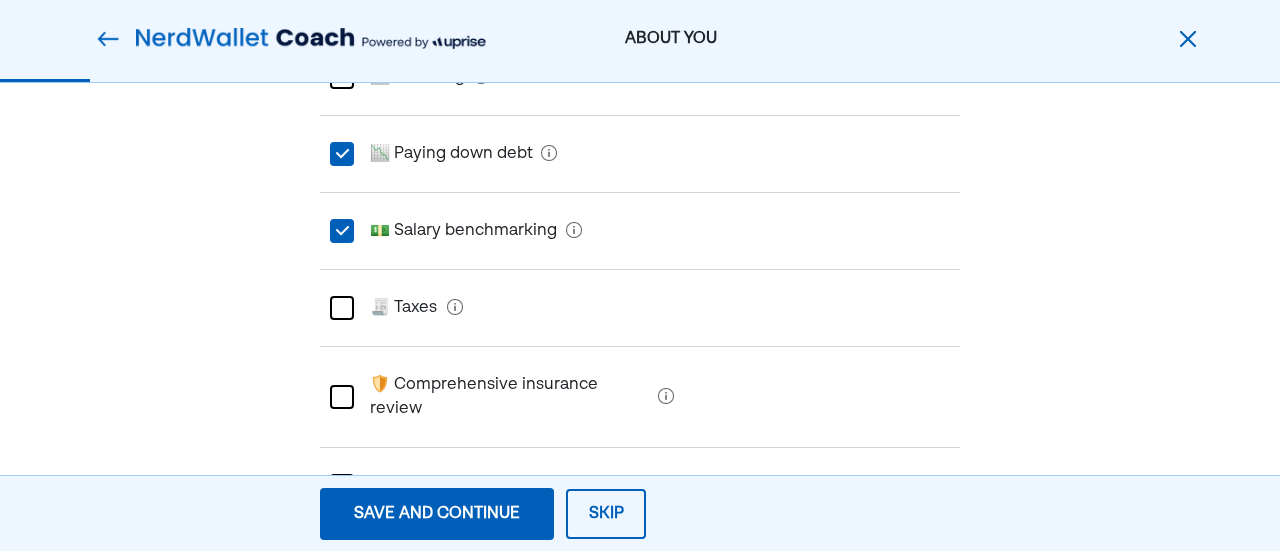 click at bounding box center [342, 308] 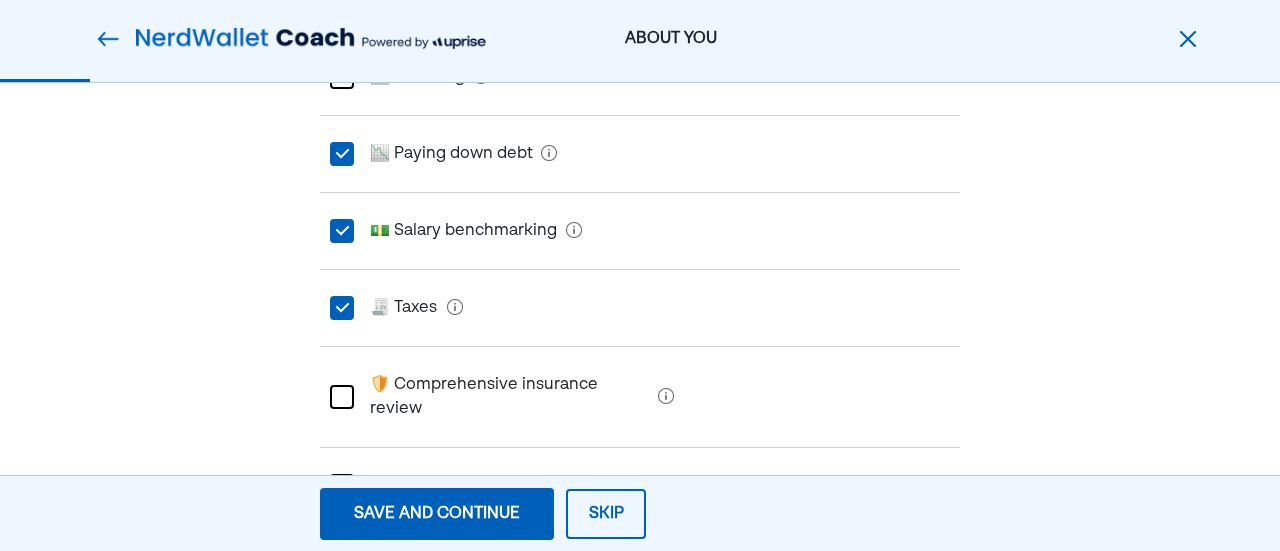 click at bounding box center (342, 397) 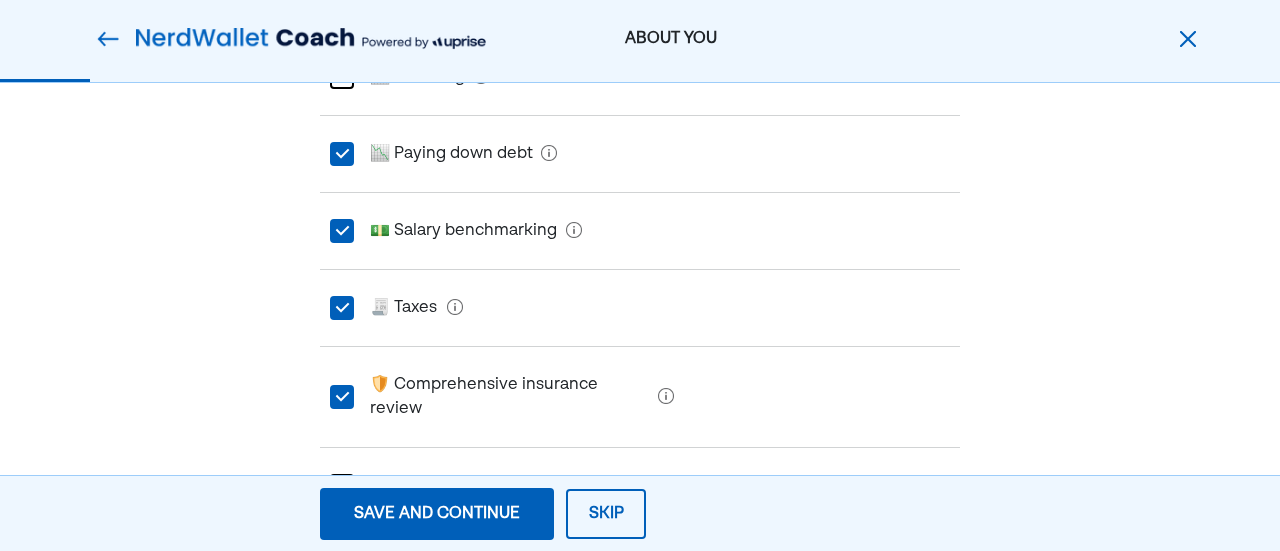 click at bounding box center (342, 486) 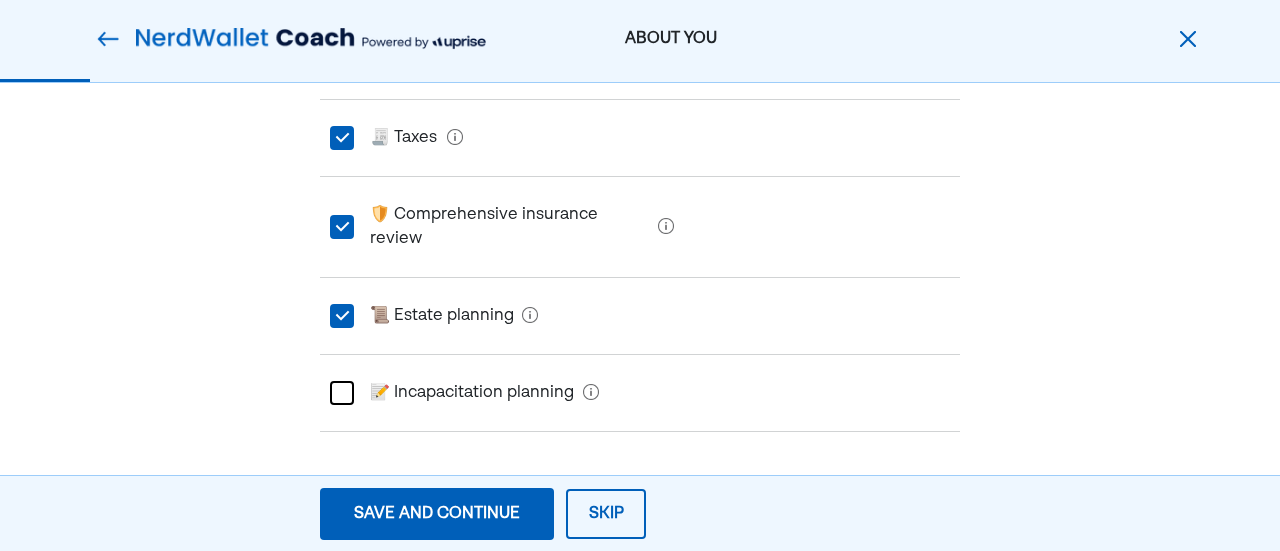 scroll, scrollTop: 760, scrollLeft: 0, axis: vertical 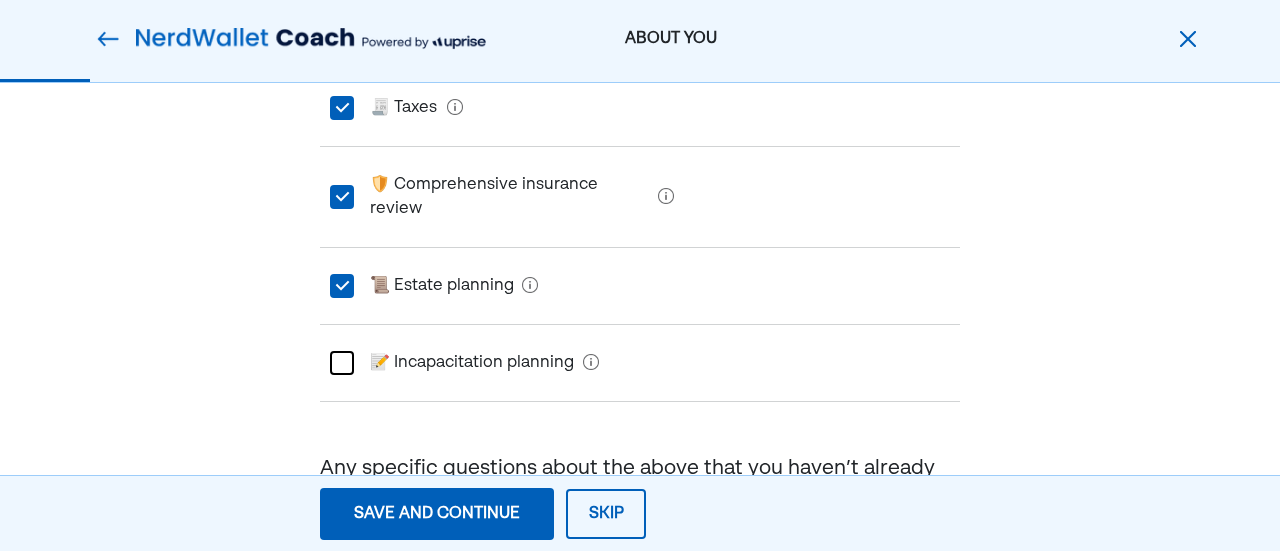 click at bounding box center (342, 363) 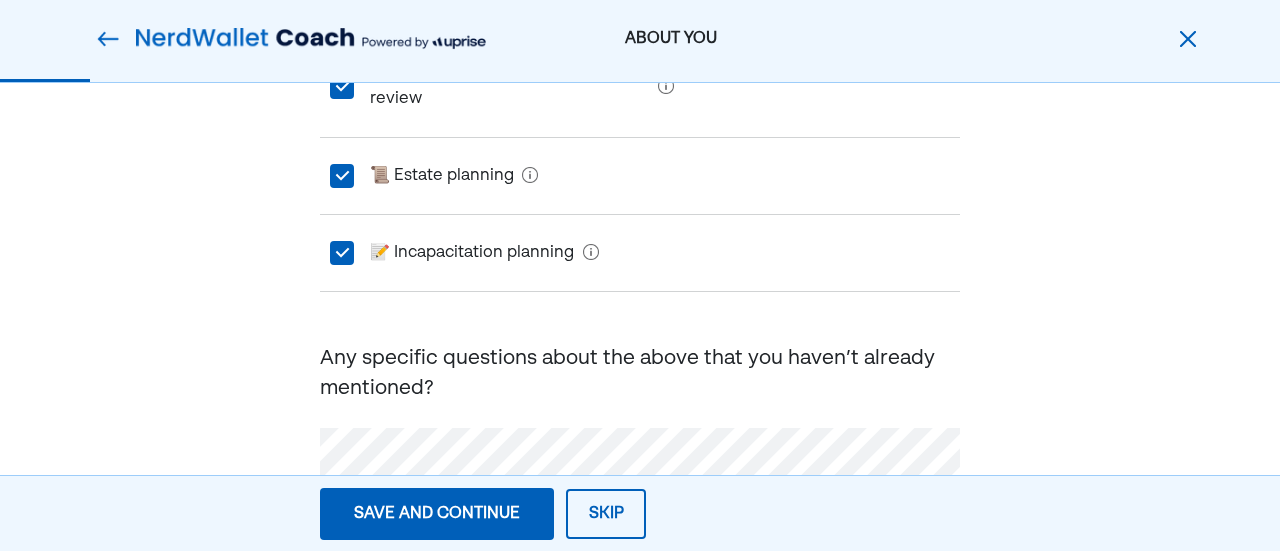 scroll, scrollTop: 871, scrollLeft: 0, axis: vertical 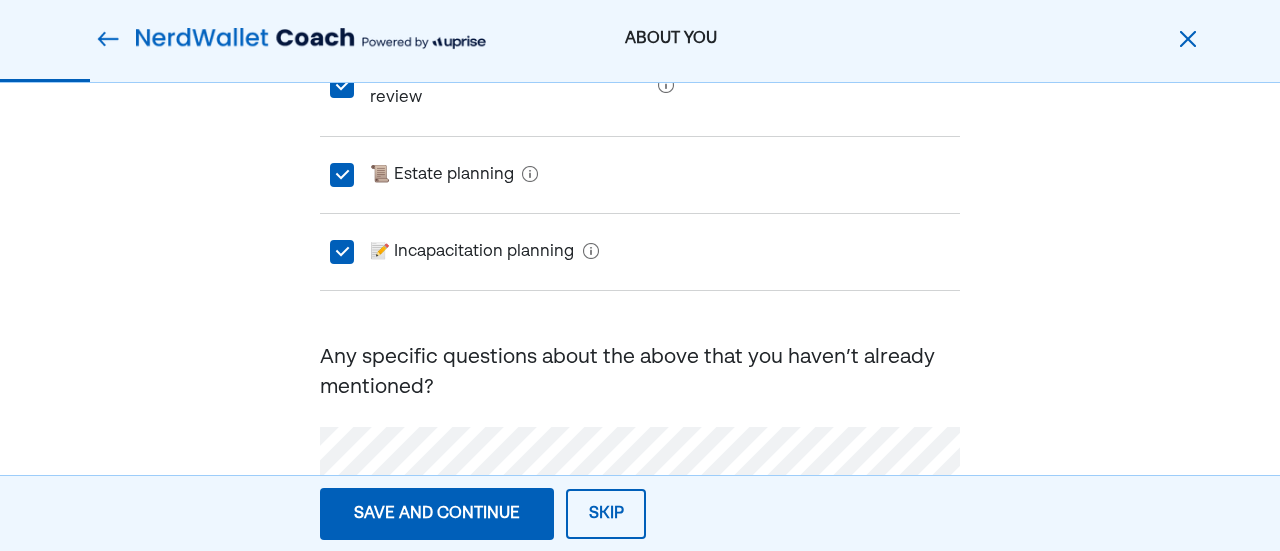 click on "Save and continue" at bounding box center (437, 514) 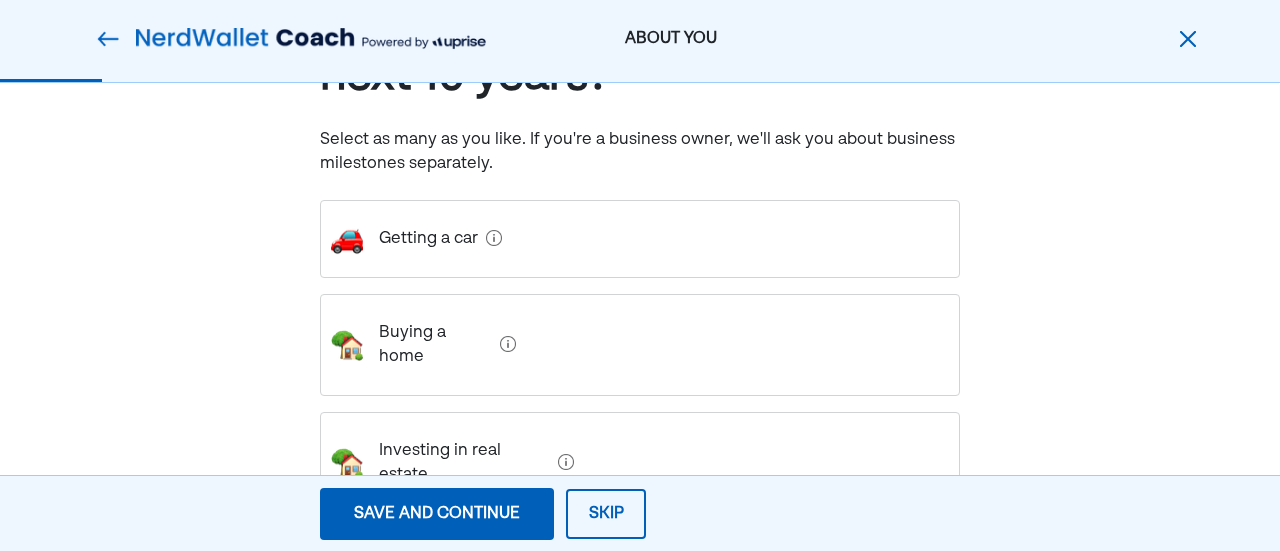 scroll, scrollTop: 240, scrollLeft: 0, axis: vertical 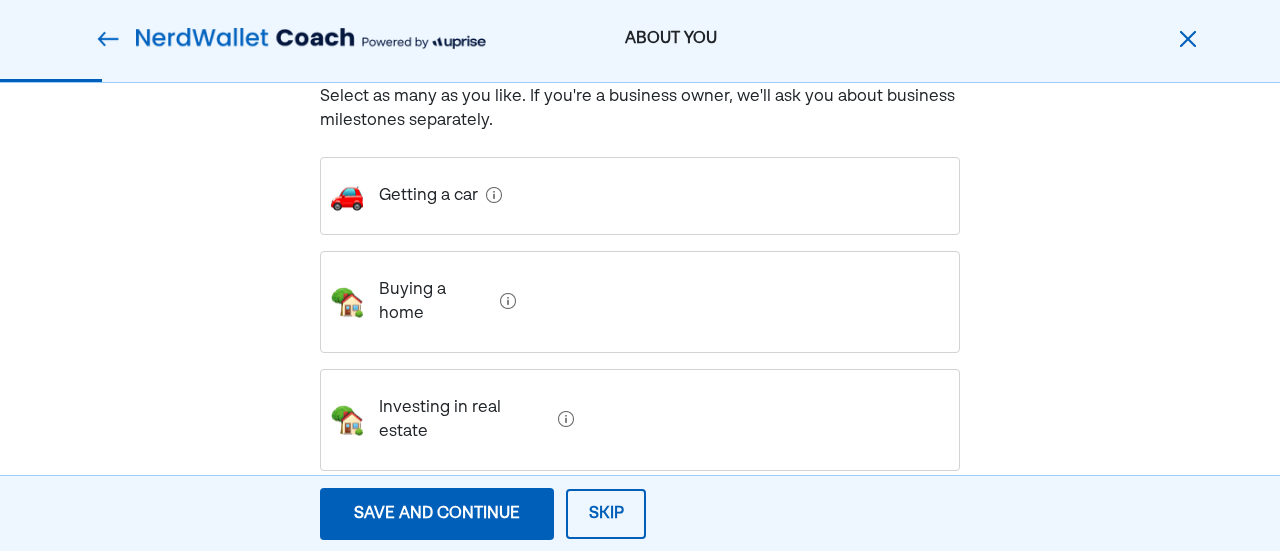 click on "Buying a home" at bounding box center (427, 302) 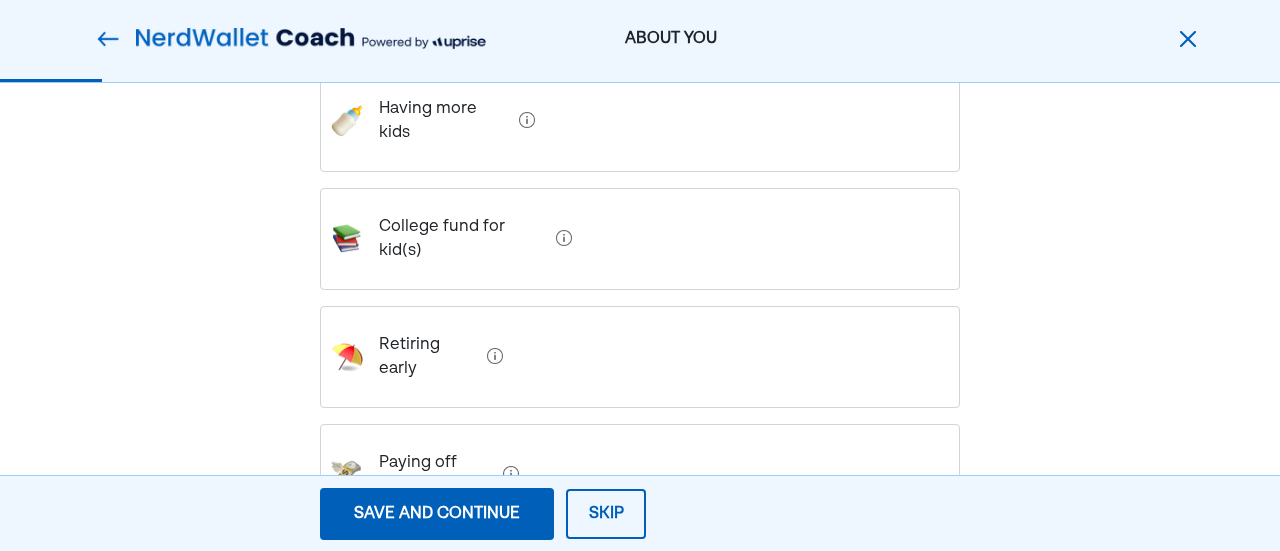 scroll, scrollTop: 776, scrollLeft: 0, axis: vertical 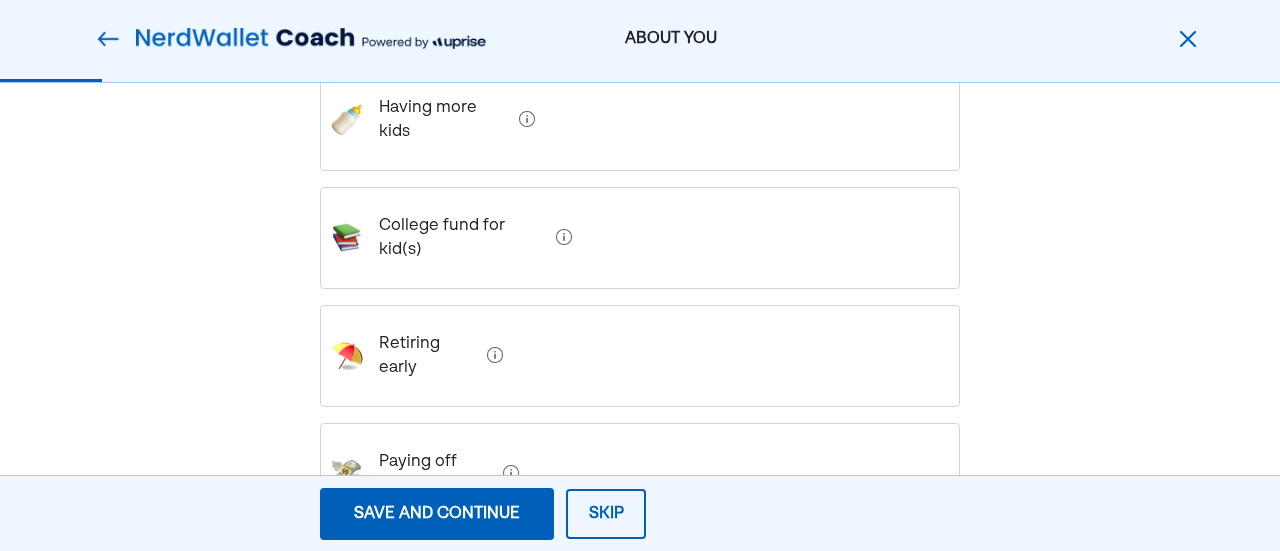 click on "Paying off debt" at bounding box center (429, 474) 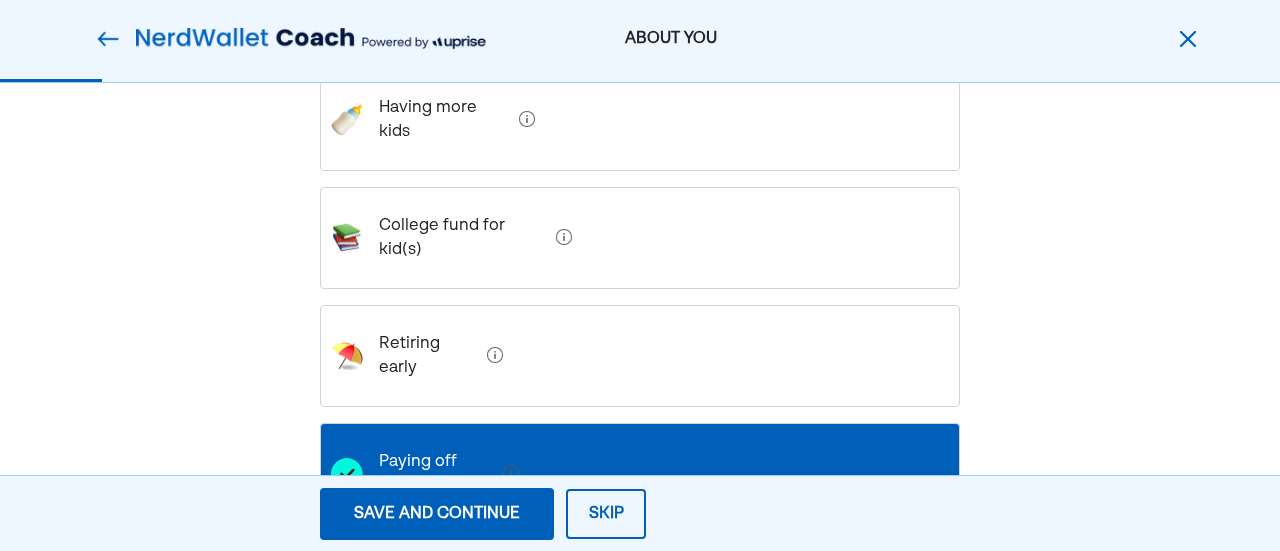 click on "Save and continue" at bounding box center (437, 514) 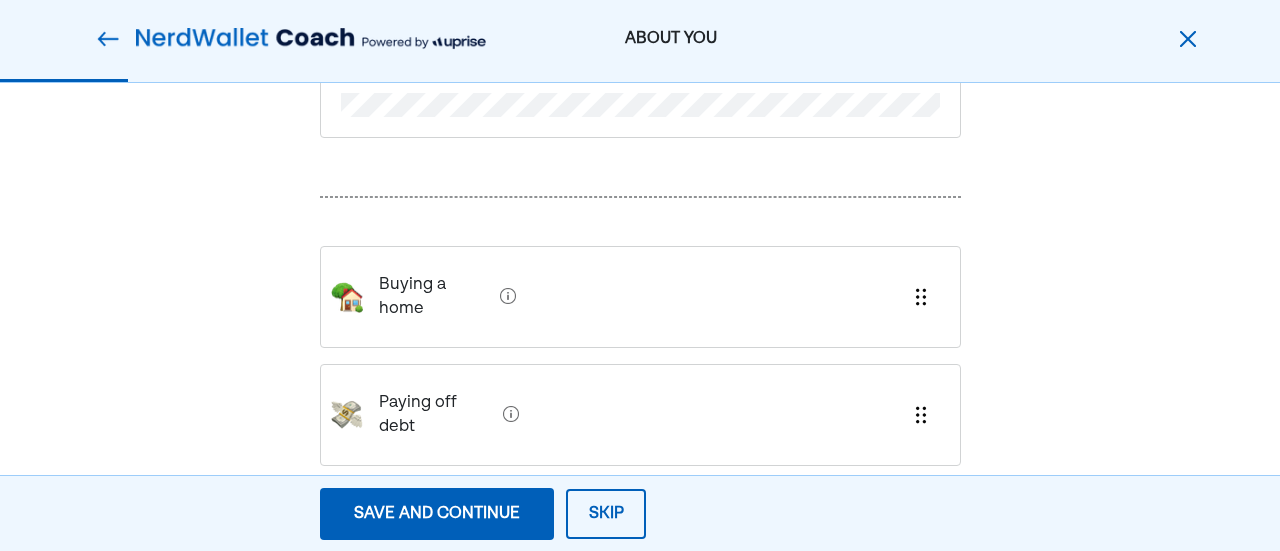 scroll, scrollTop: 234, scrollLeft: 0, axis: vertical 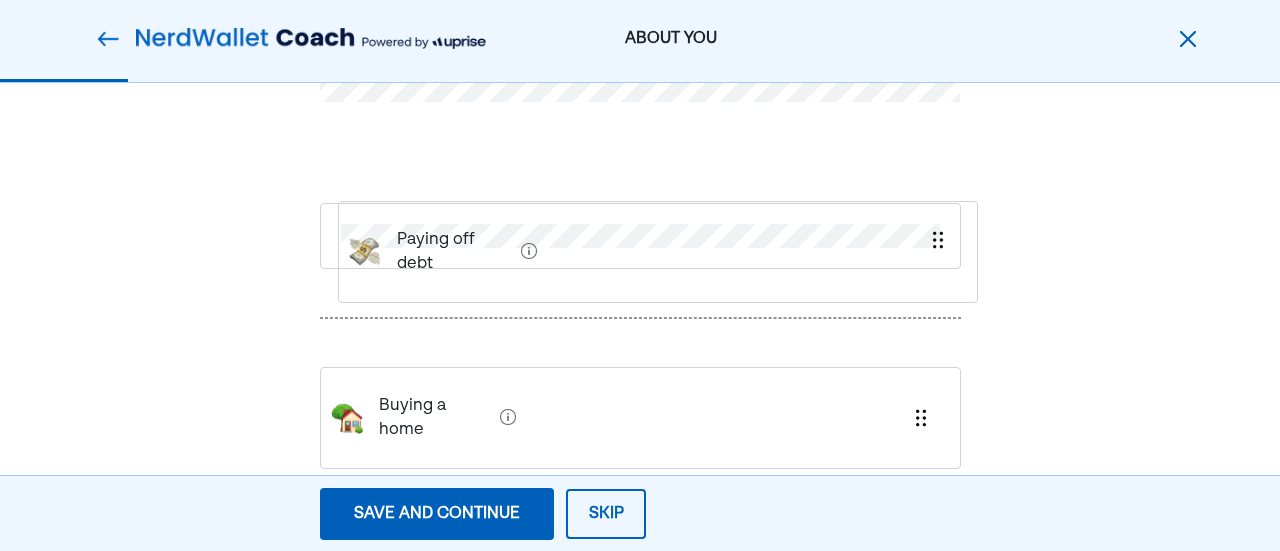 click on "Buying a home Paying off debt" at bounding box center (640, 216) 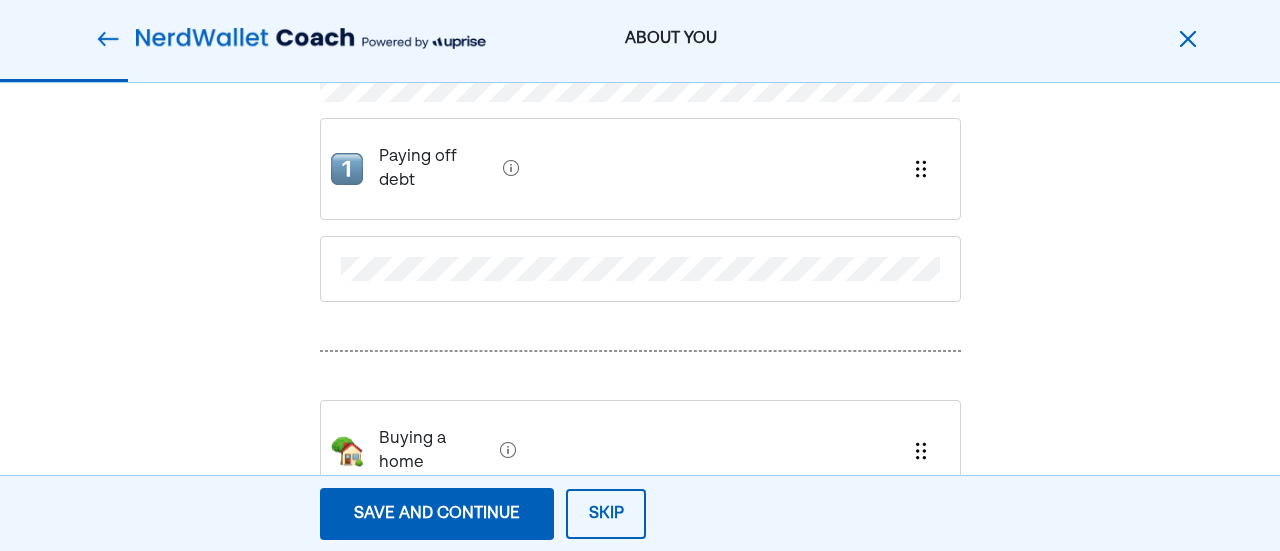 scroll, scrollTop: 222, scrollLeft: 0, axis: vertical 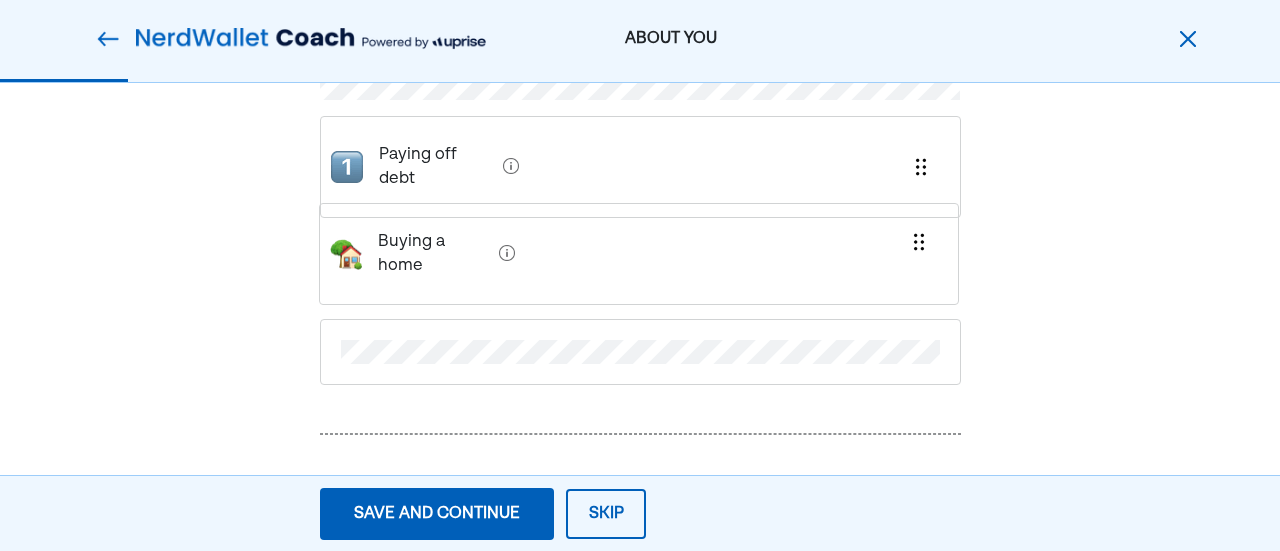 drag, startPoint x: 464, startPoint y: 425, endPoint x: 463, endPoint y: 244, distance: 181.00276 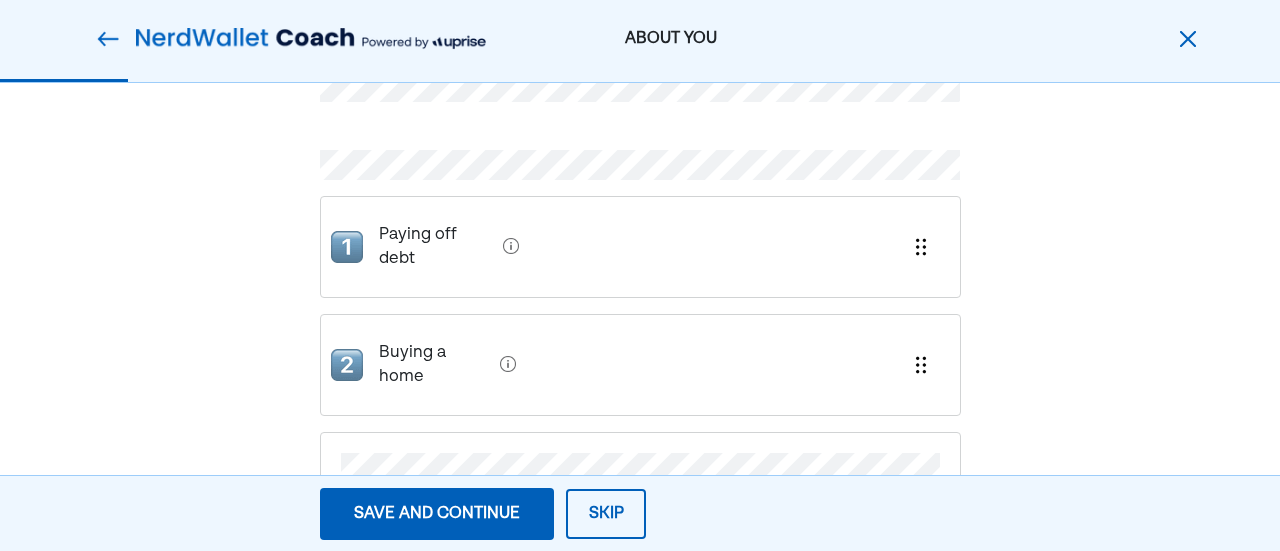 scroll, scrollTop: 102, scrollLeft: 0, axis: vertical 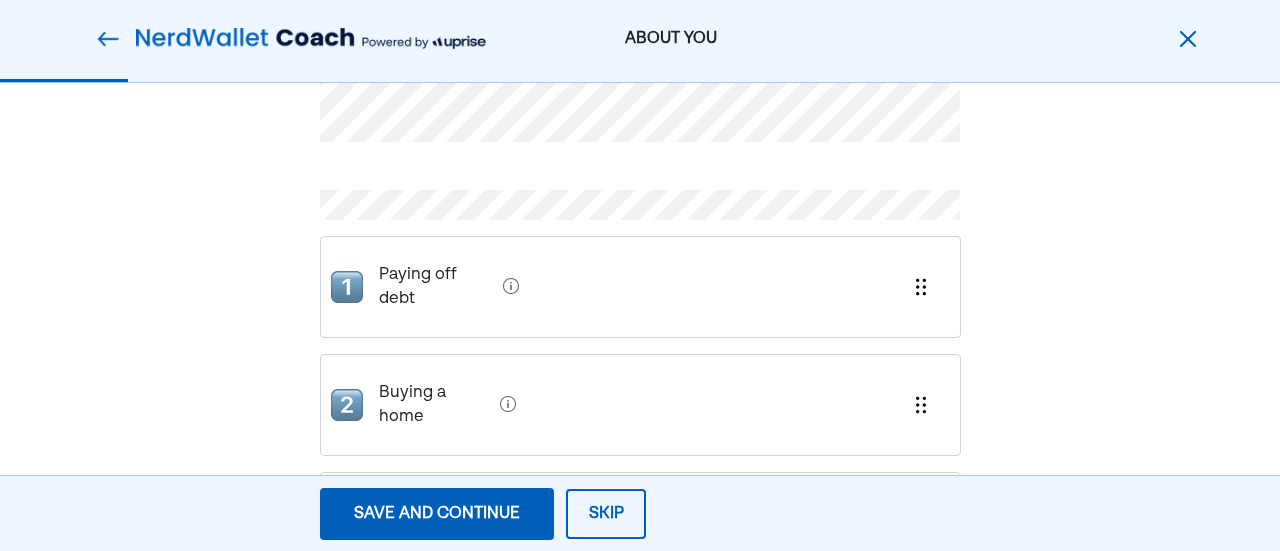 click on "Save and continue Save Save and continue" at bounding box center [437, 514] 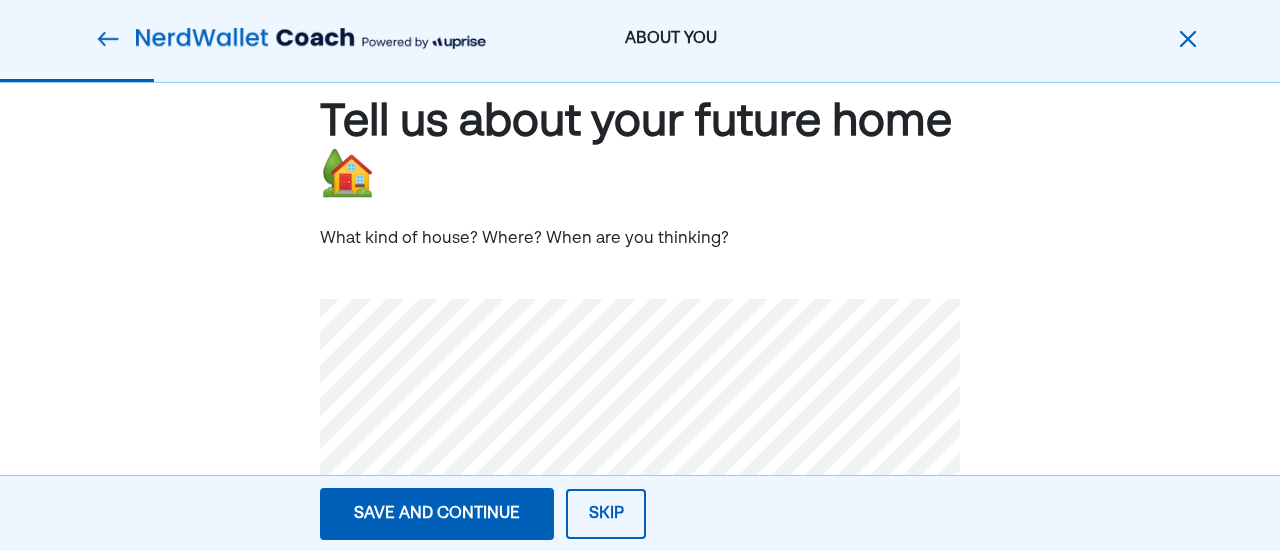 scroll, scrollTop: 64, scrollLeft: 0, axis: vertical 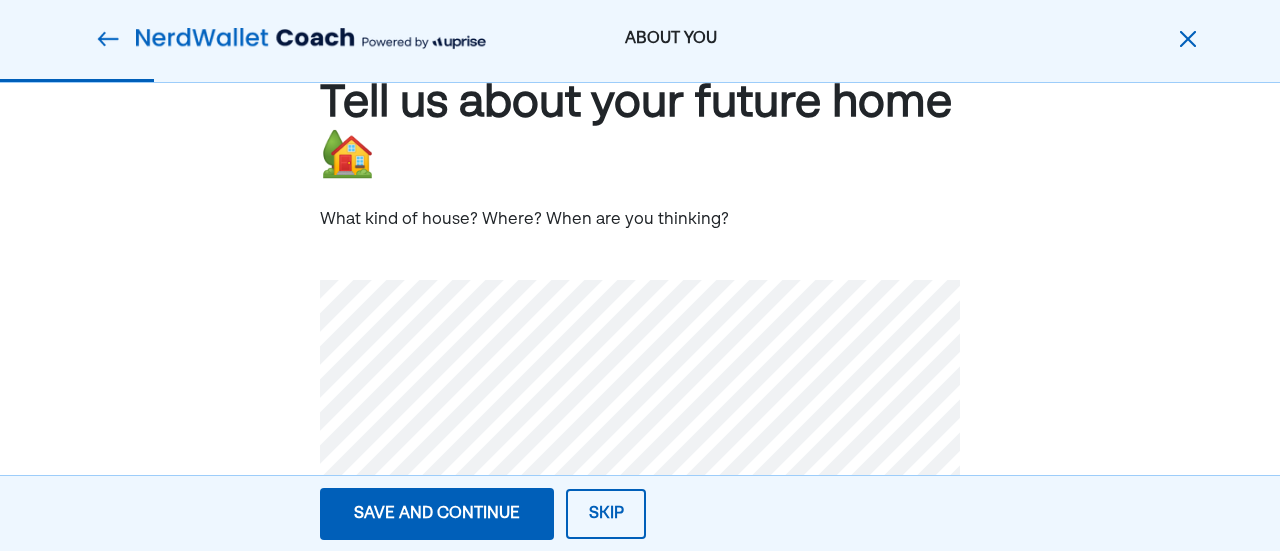 click on "Save and continue" at bounding box center (437, 514) 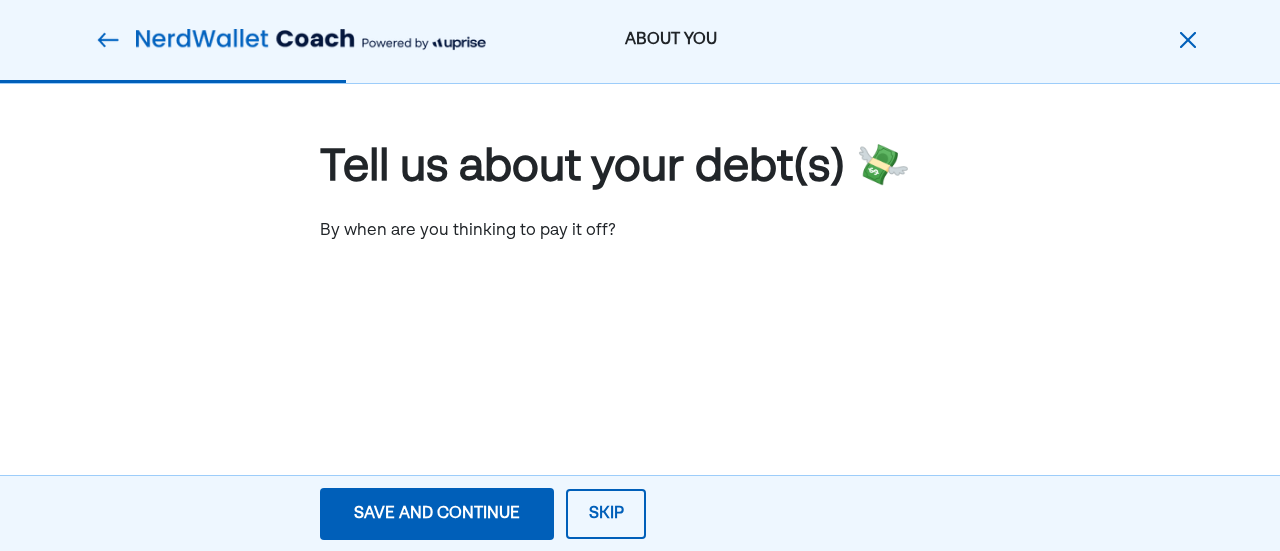 scroll, scrollTop: 0, scrollLeft: 0, axis: both 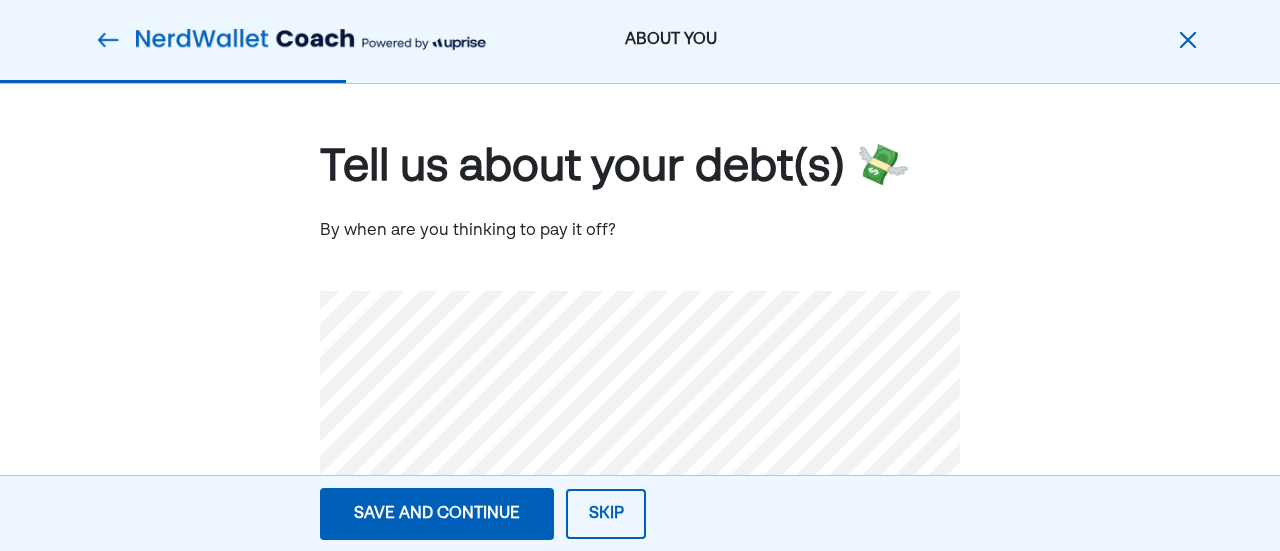 click on "Save and continue" at bounding box center (437, 514) 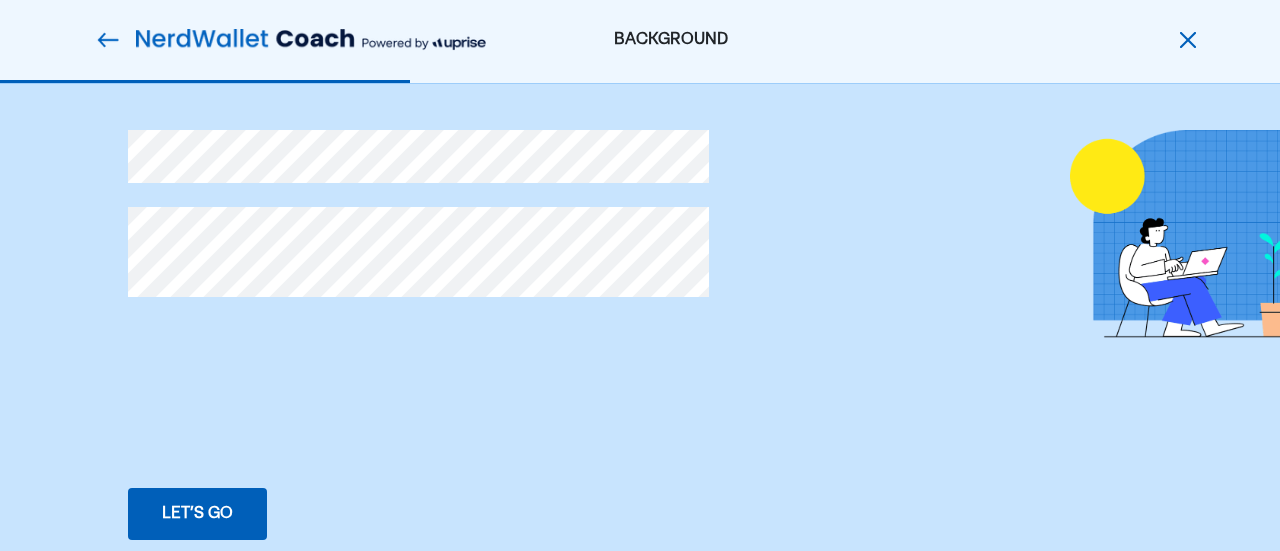 click on "Let’s go" at bounding box center (197, 514) 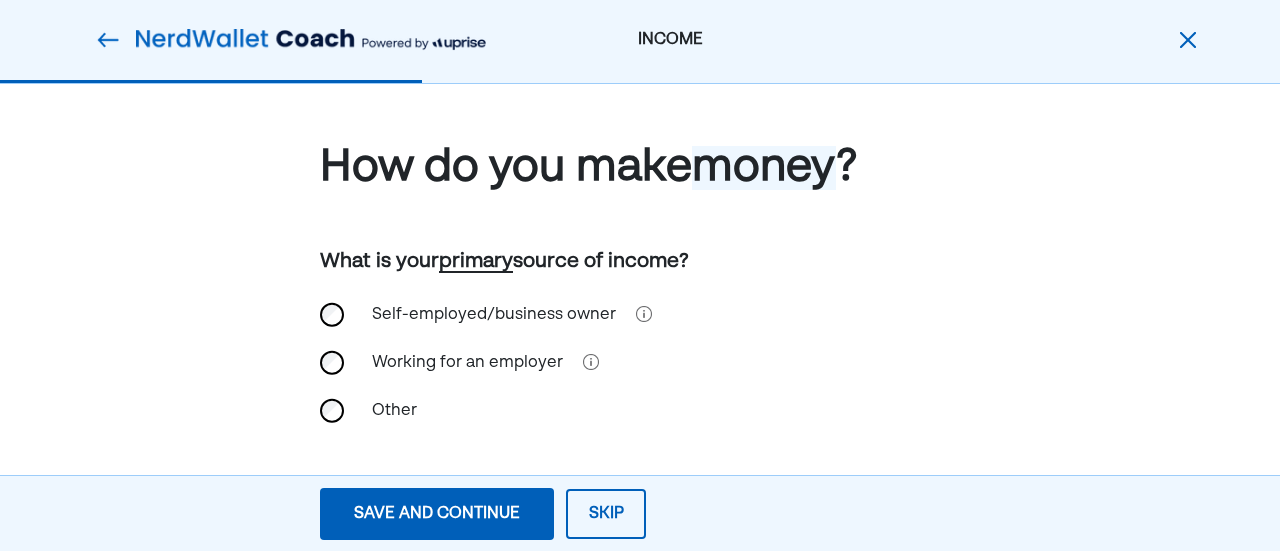 click on "Save and continue" at bounding box center (437, 514) 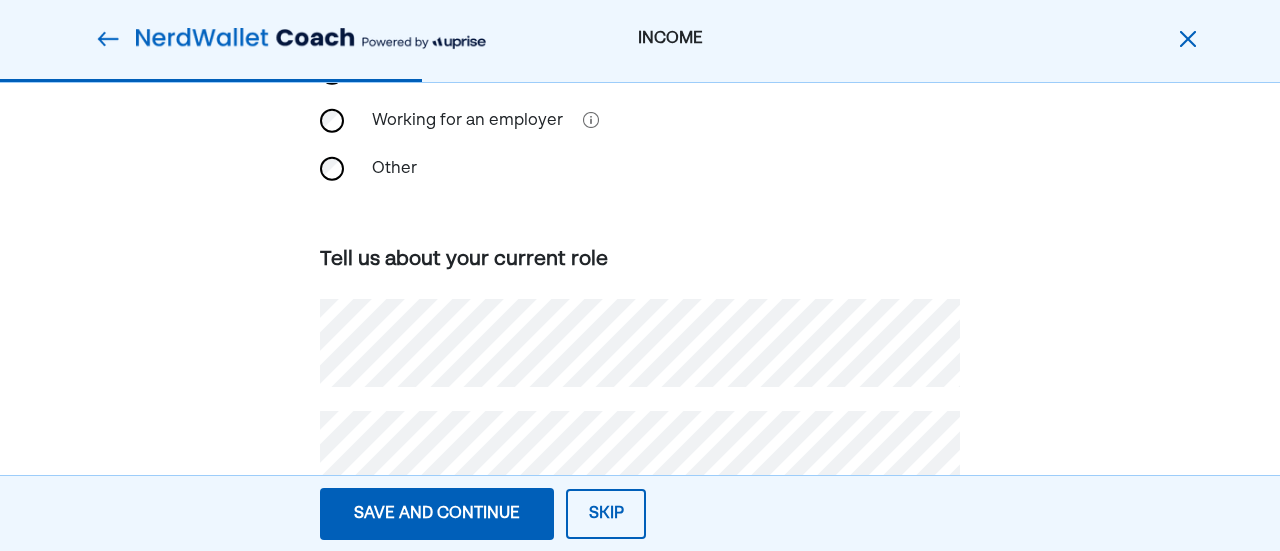 scroll, scrollTop: 245, scrollLeft: 0, axis: vertical 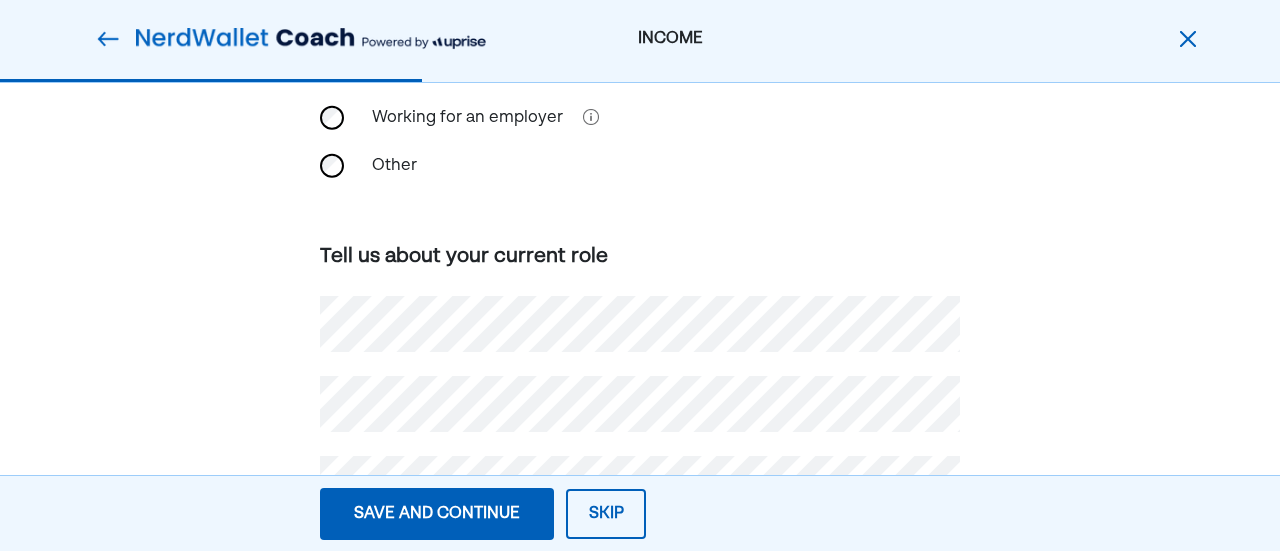 click on "How do you make  money ? What is your  primary  source of income? Self-employed/business owner Working for an employer Other Tell us about your current role" at bounding box center (640, 322) 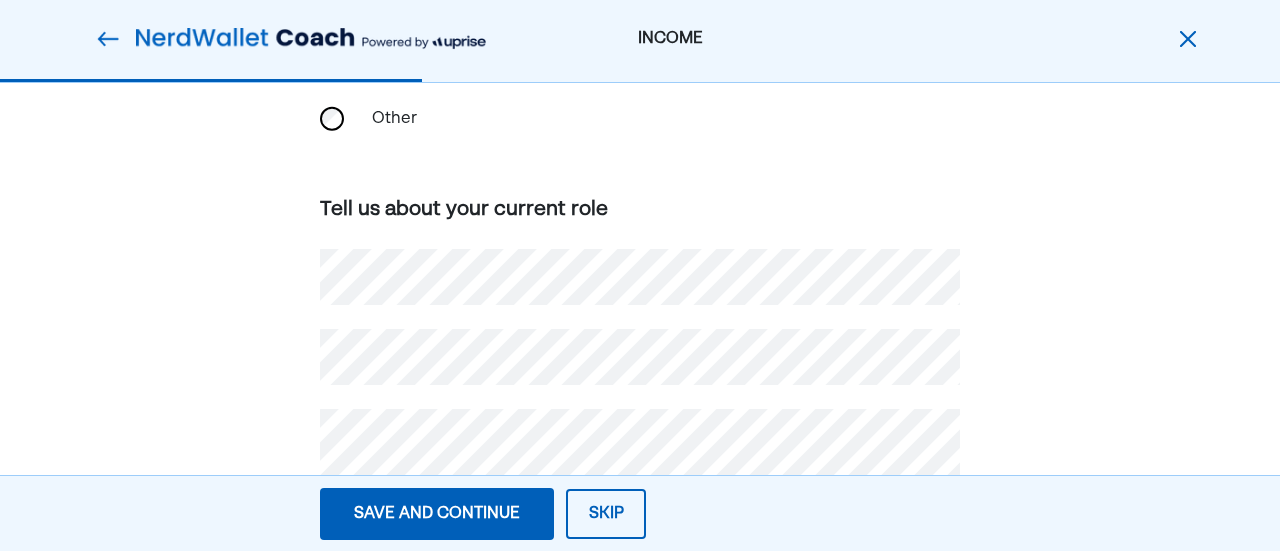 scroll, scrollTop: 325, scrollLeft: 0, axis: vertical 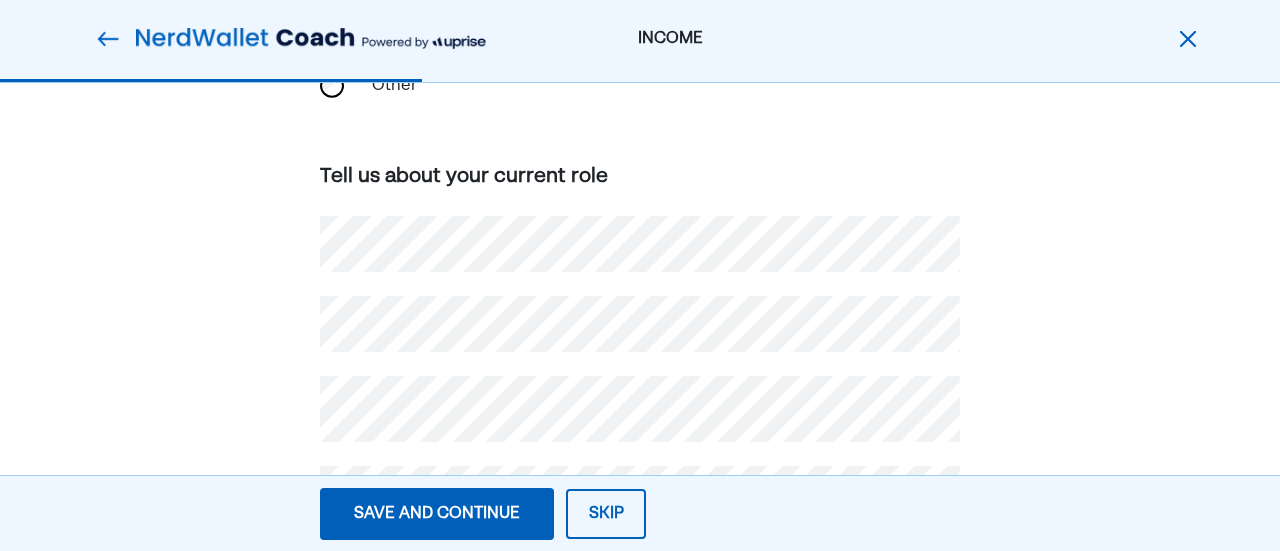 click on "How do you make  money ? What is your  primary  source of income? Self-employed/business owner Working for an employer Other Tell us about your current role" at bounding box center (640, 226) 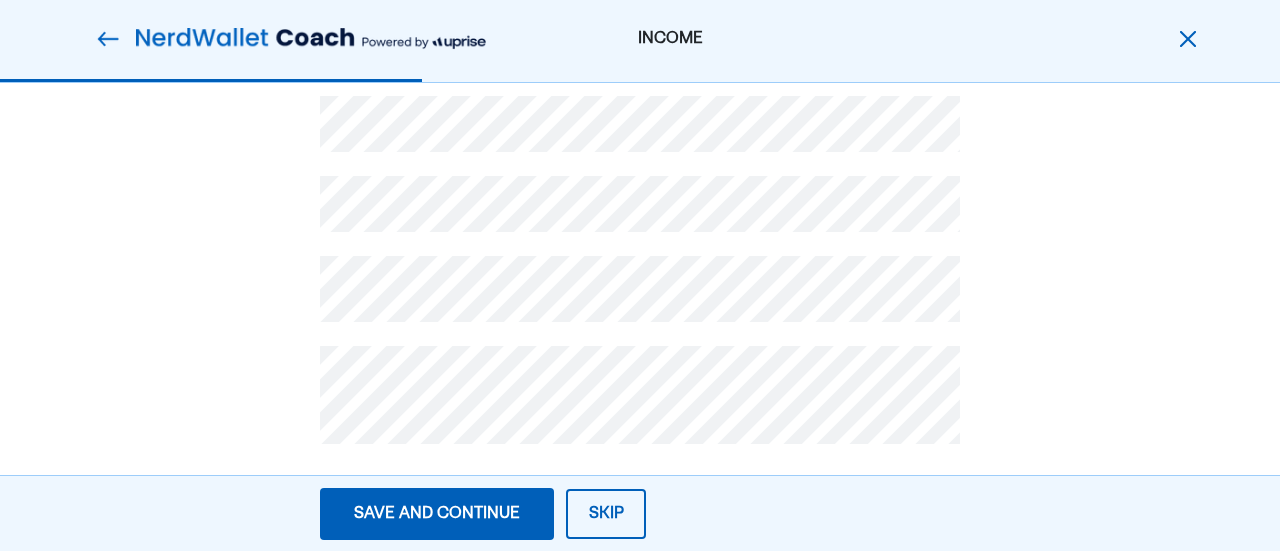 scroll, scrollTop: 435, scrollLeft: 0, axis: vertical 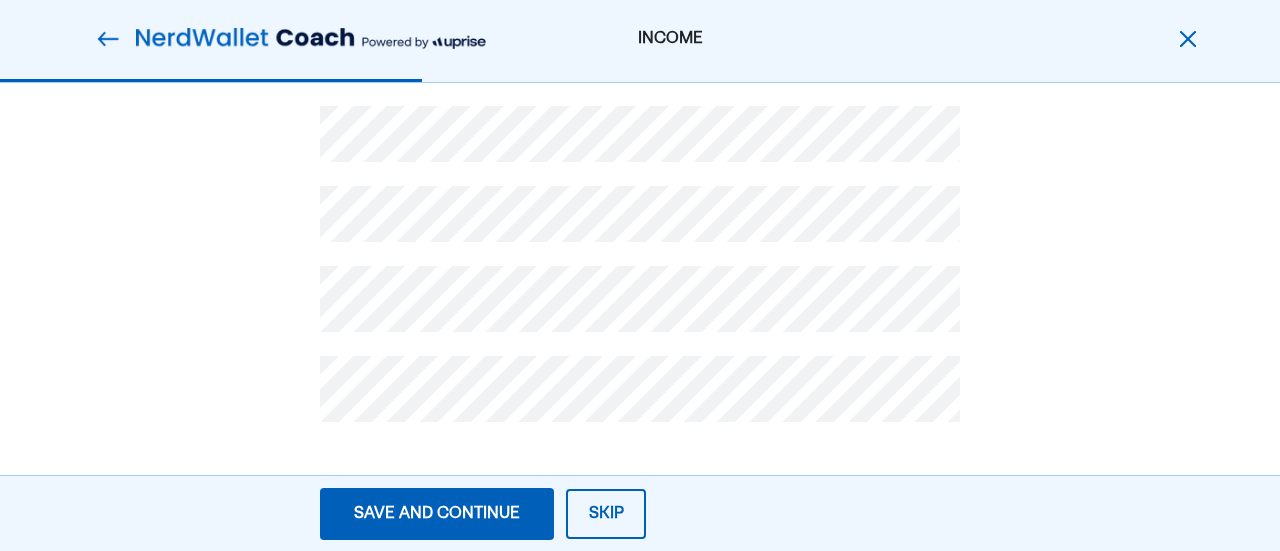 click on "Save and continue Save Save and continue" at bounding box center [437, 514] 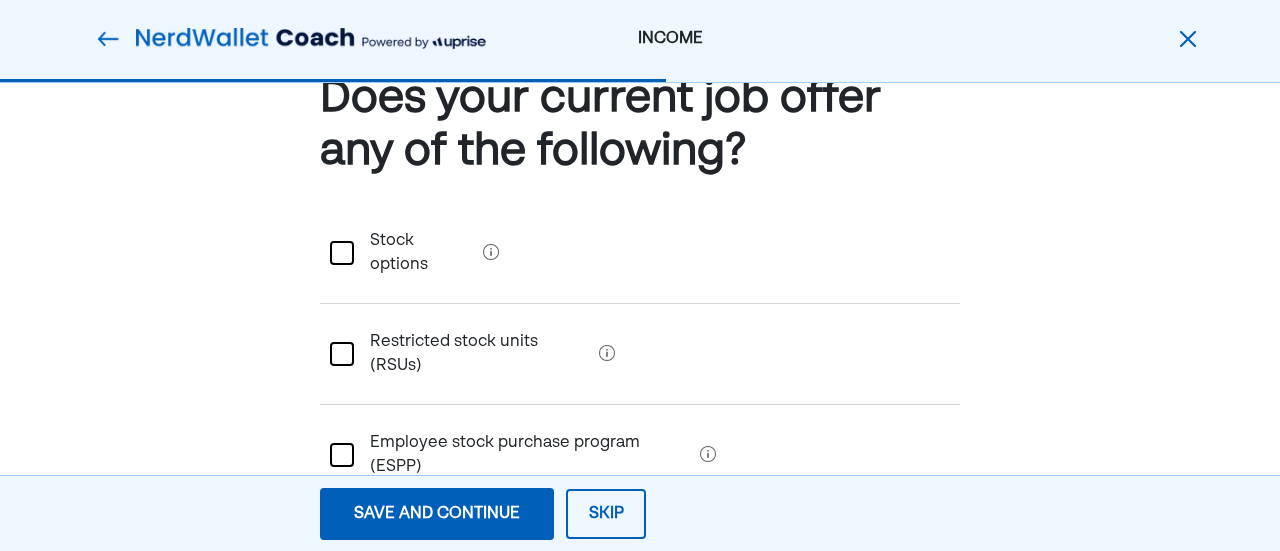 scroll, scrollTop: 70, scrollLeft: 0, axis: vertical 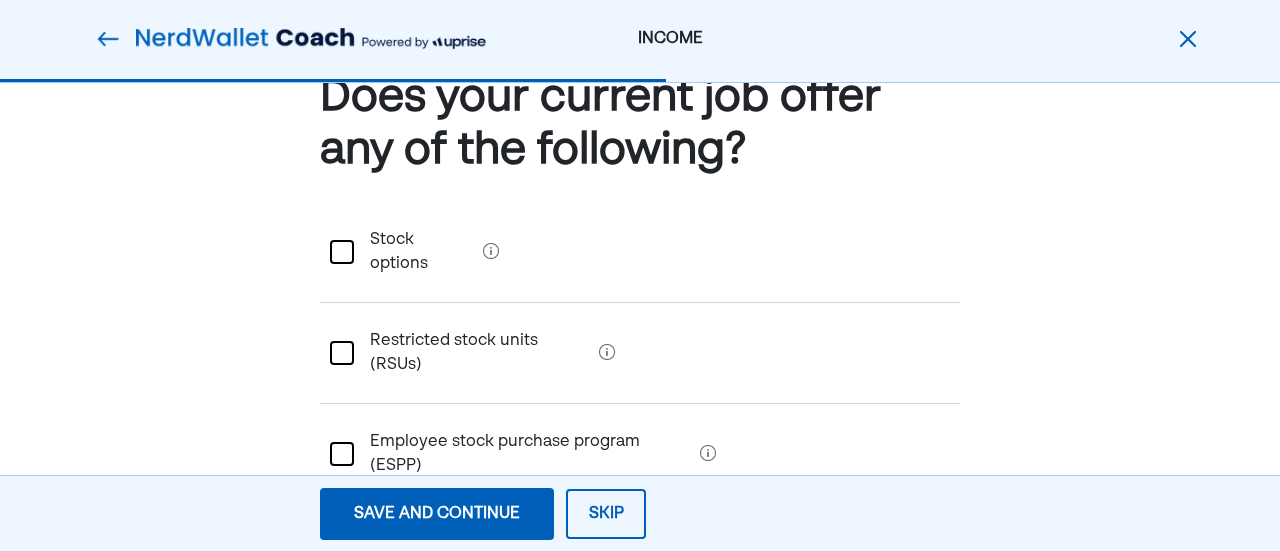 click on "Save and continue" at bounding box center (437, 514) 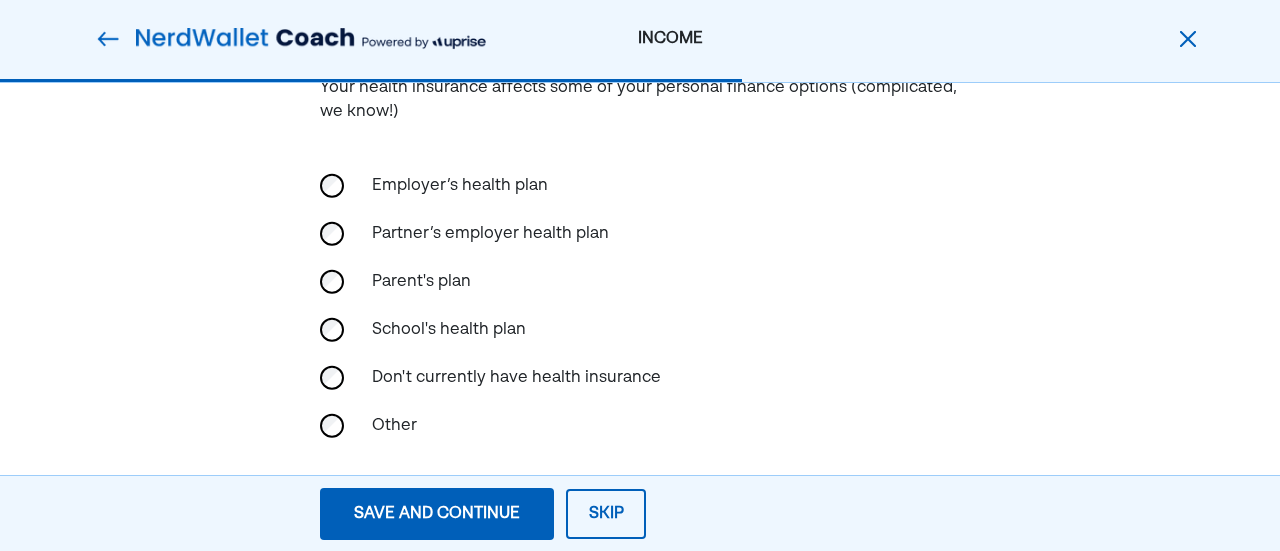 scroll, scrollTop: 200, scrollLeft: 0, axis: vertical 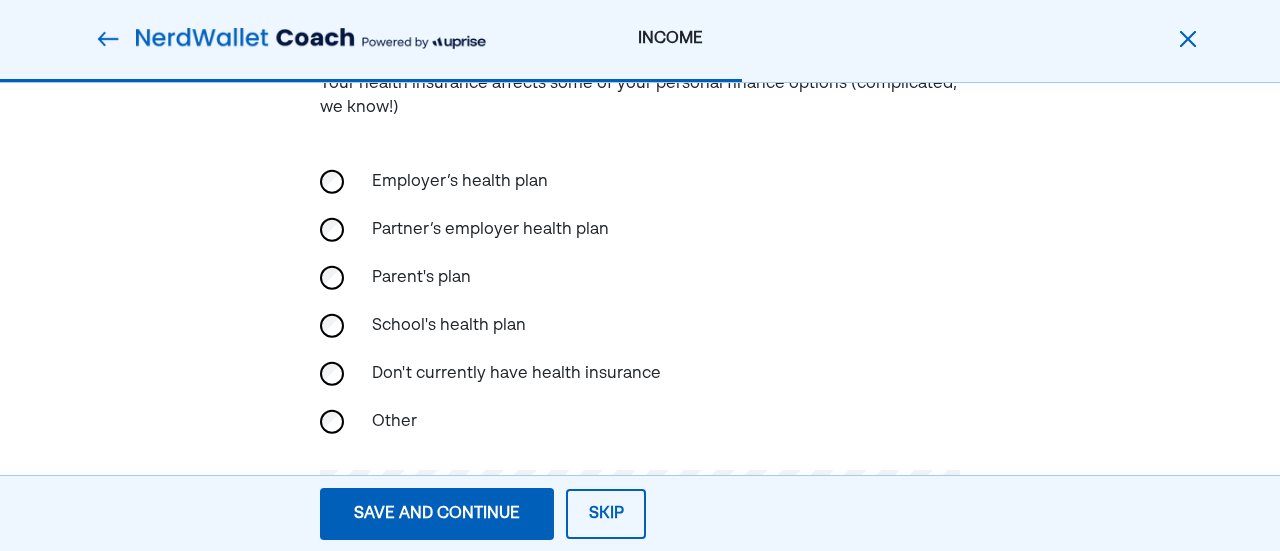 click on "Don't currently have health insurance" at bounding box center (640, 374) 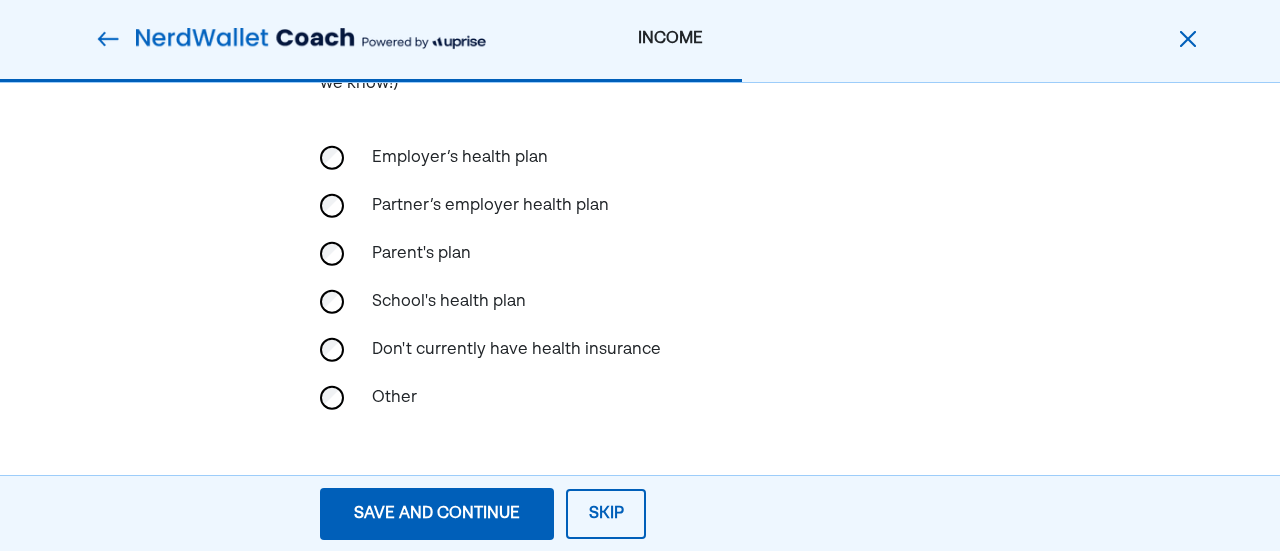 scroll, scrollTop: 224, scrollLeft: 0, axis: vertical 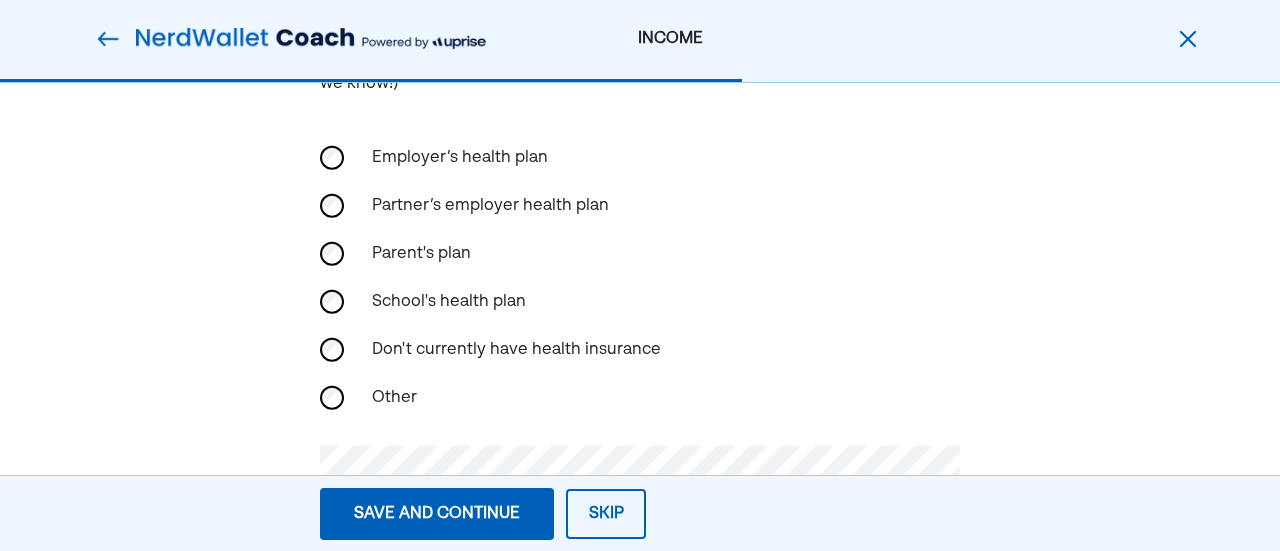 click on "What health insurance do you have? Your health insurance affects some of your personal finance options (complicated, we know!) Employer’s health plan Partner’s employer health plan Parent's plan School's health plan Don't currently have health insurance Other" at bounding box center [640, 246] 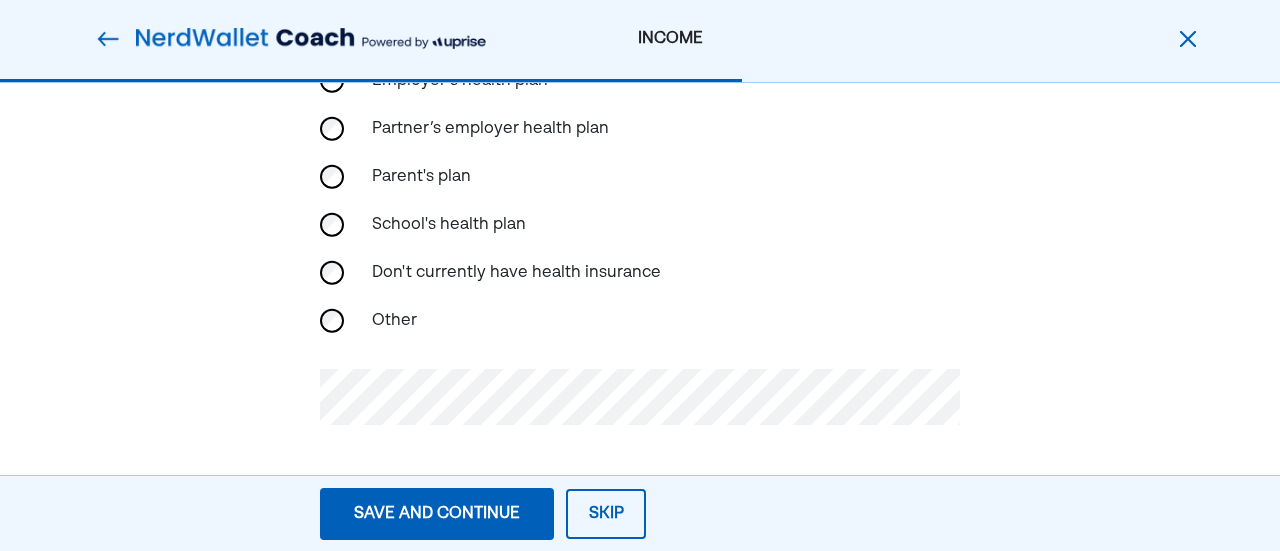scroll, scrollTop: 304, scrollLeft: 0, axis: vertical 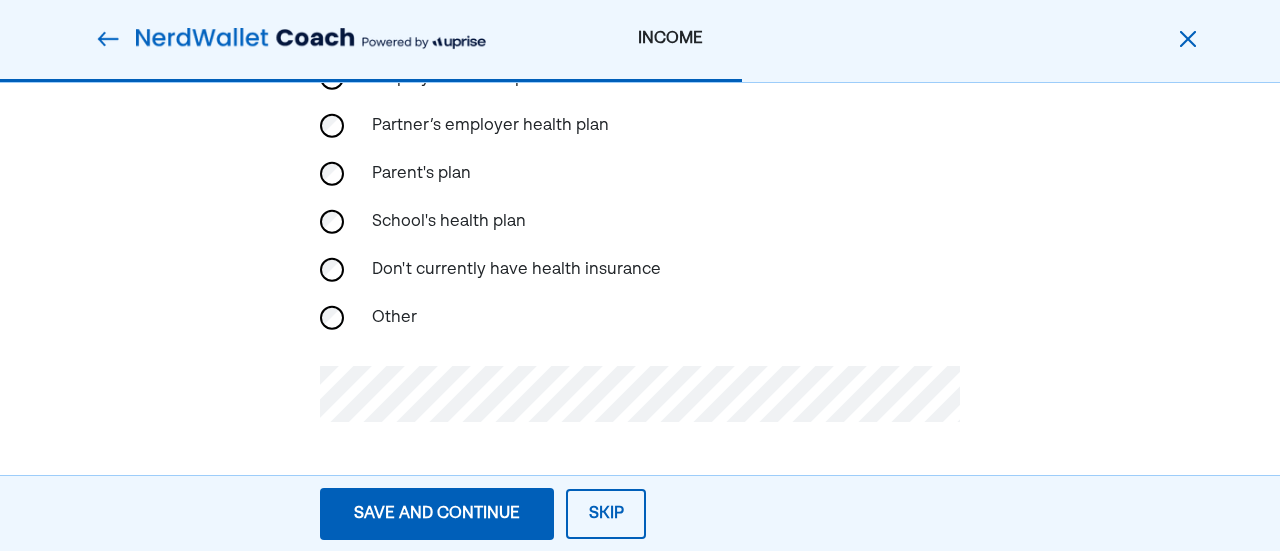 click on "Save and continue" at bounding box center (437, 514) 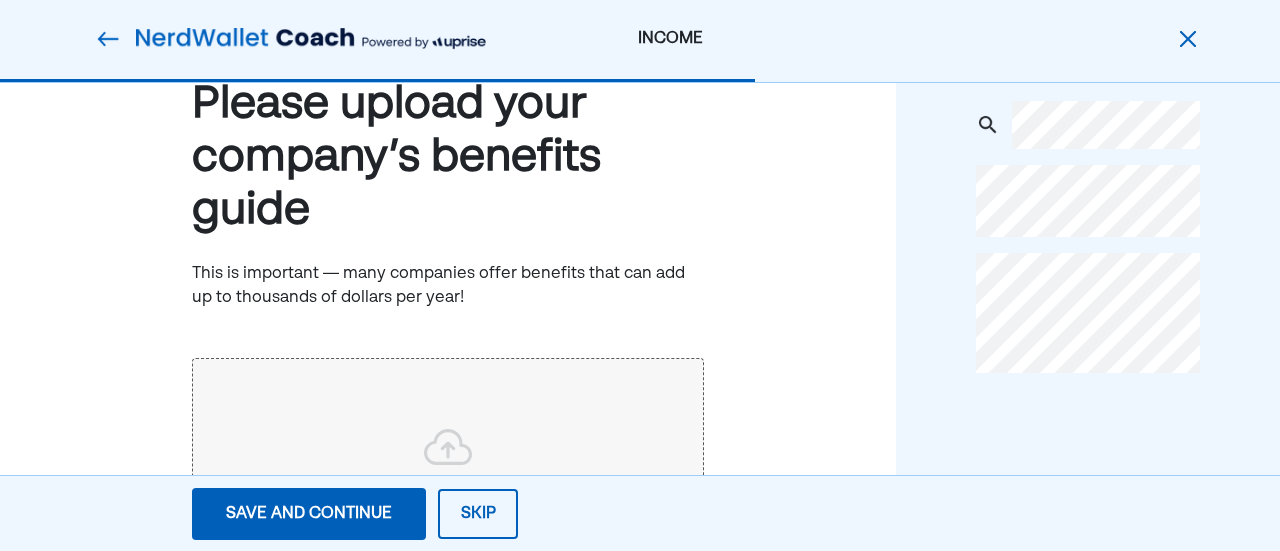 scroll, scrollTop: 0, scrollLeft: 0, axis: both 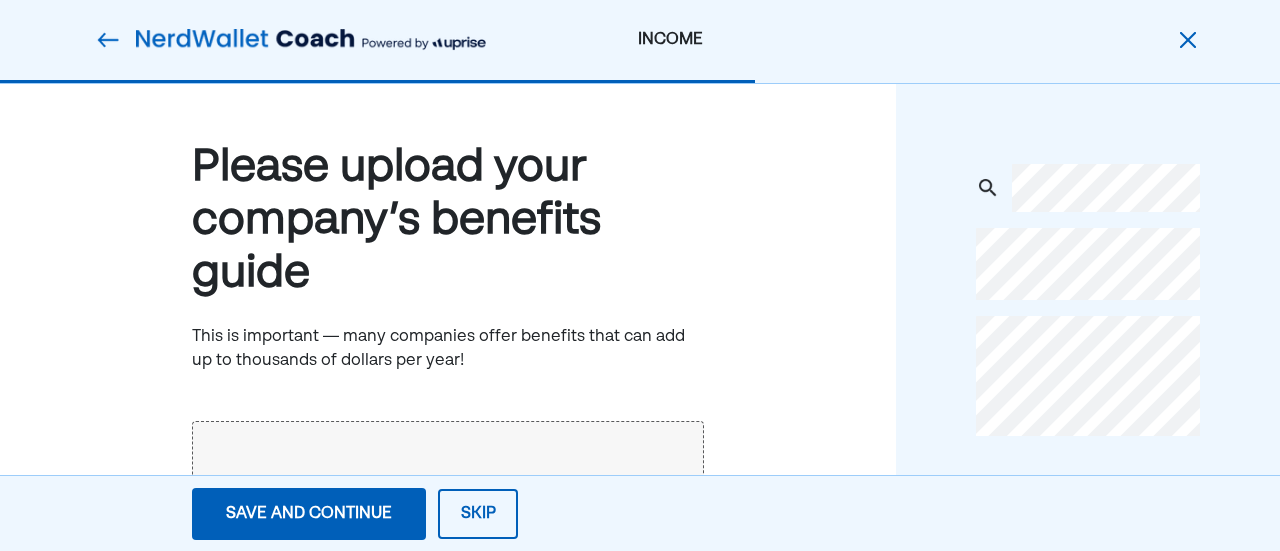 click on "Please upload your company’s benefits guide This is important — many companies offer benefits that can add up to thousands of dollars per year! Choose file   or drag here" at bounding box center (448, 449) 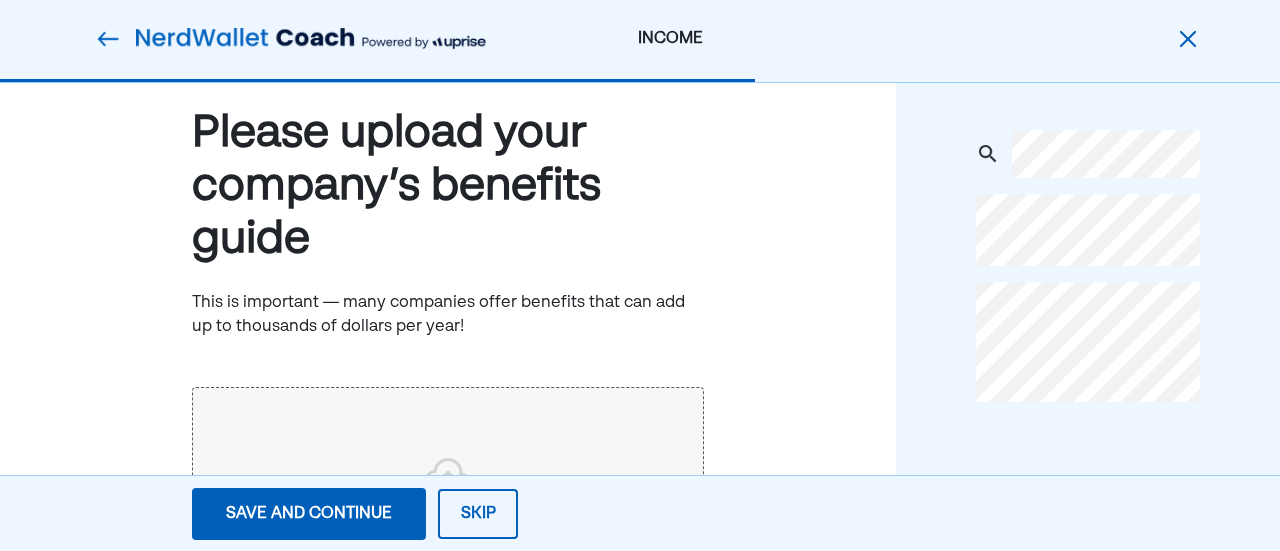 scroll, scrollTop: 40, scrollLeft: 0, axis: vertical 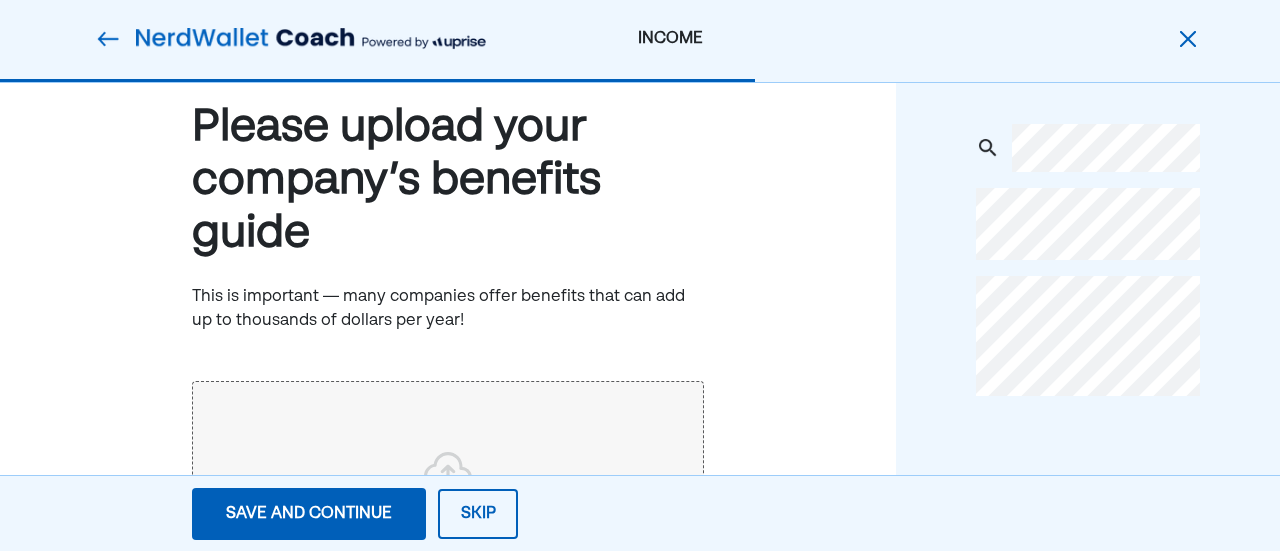 click on "Please upload your company’s benefits guide This is important — many companies offer benefits that can add up to thousands of dollars per year! Choose file   or drag here" at bounding box center (448, 409) 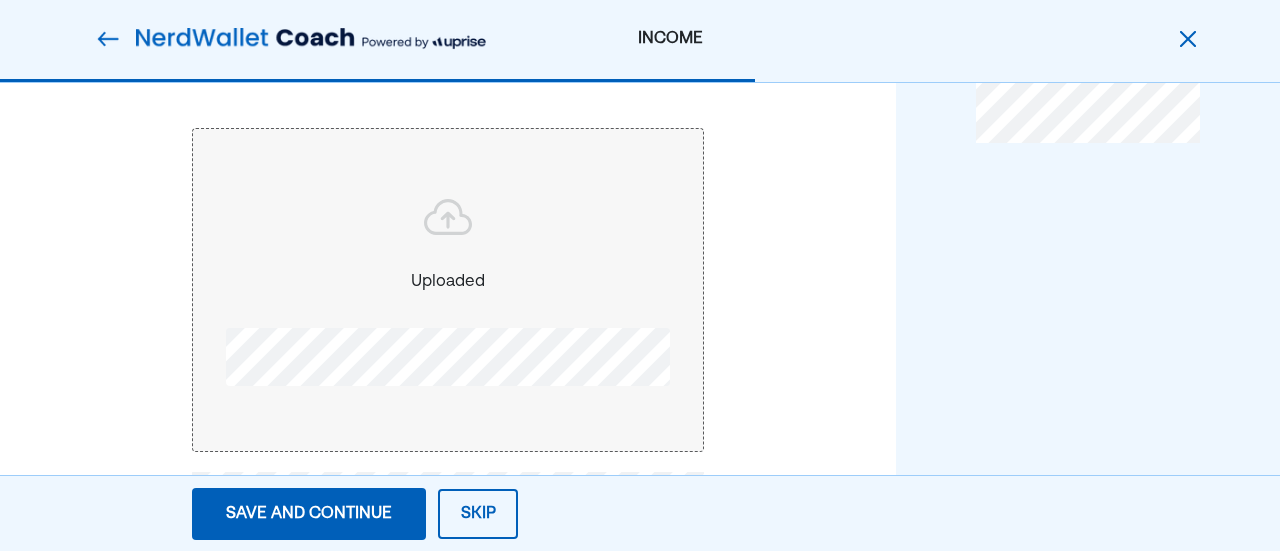 scroll, scrollTop: 320, scrollLeft: 0, axis: vertical 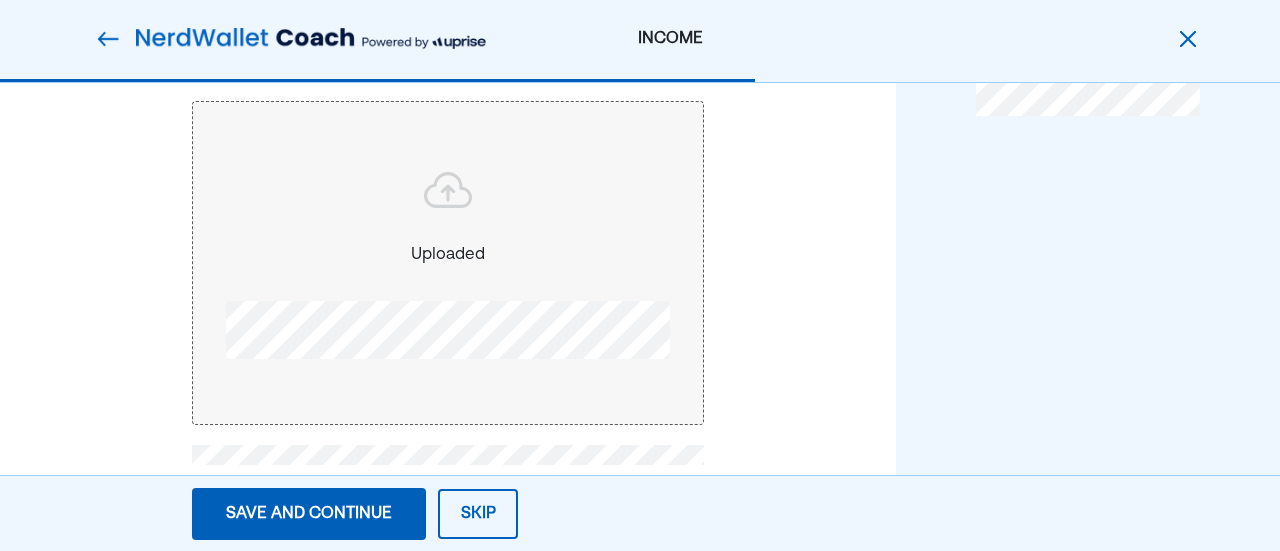click on "Save and continue" at bounding box center [309, 514] 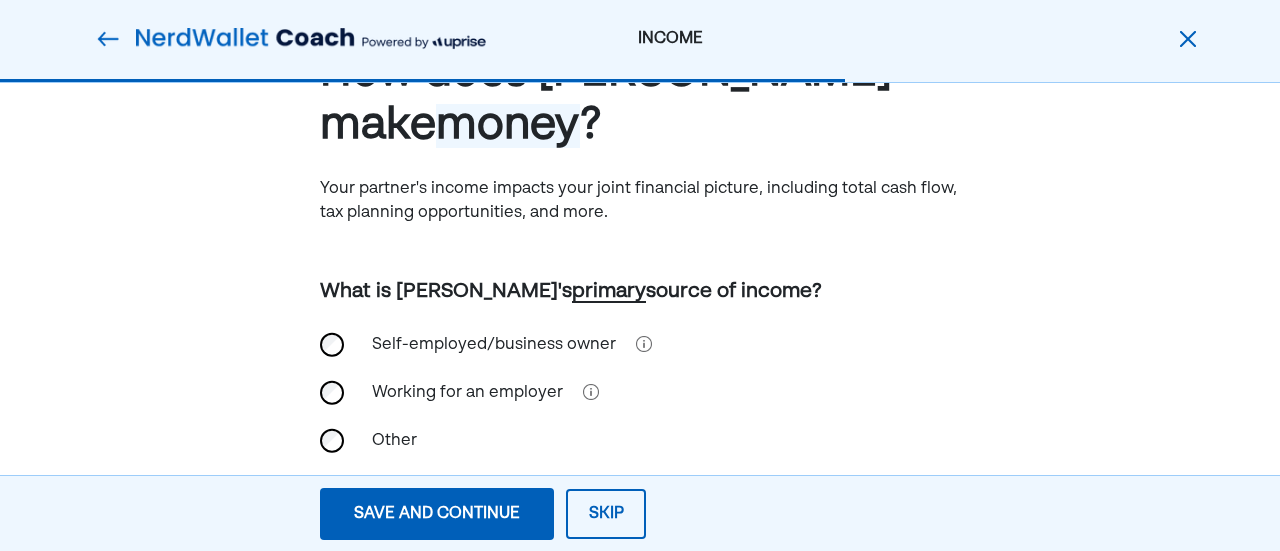 scroll, scrollTop: 120, scrollLeft: 0, axis: vertical 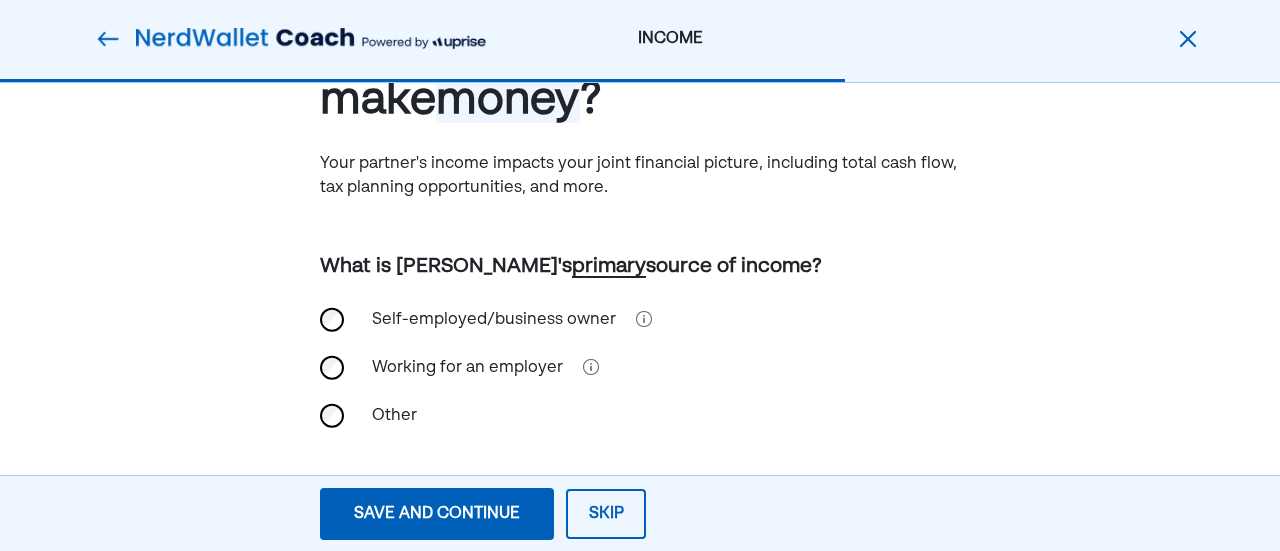 click on "Working for an employer" at bounding box center [640, 368] 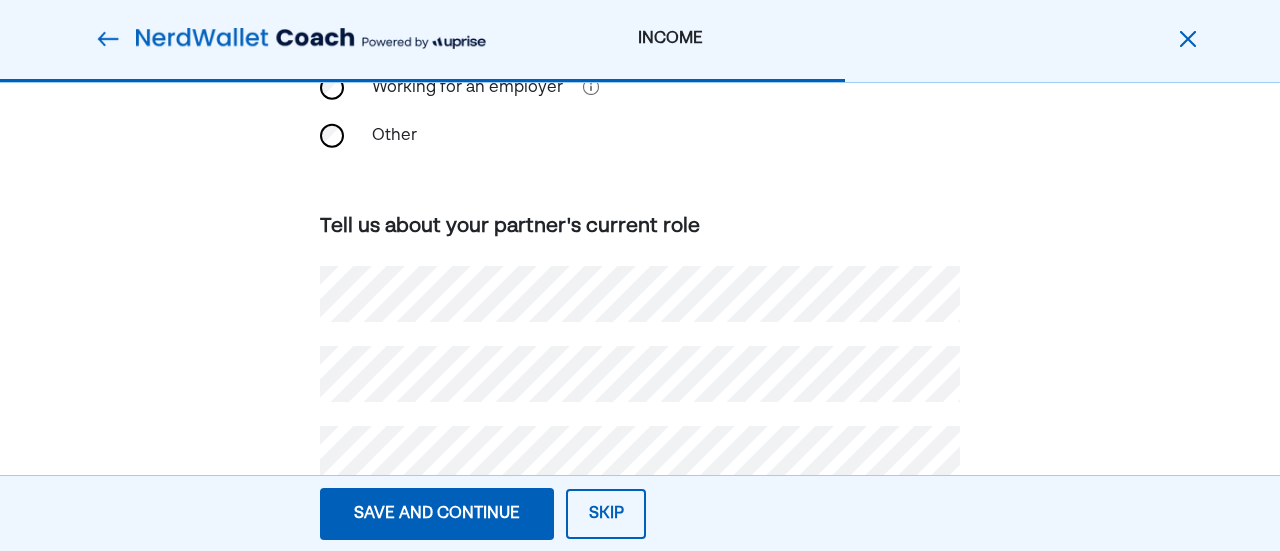 scroll, scrollTop: 440, scrollLeft: 0, axis: vertical 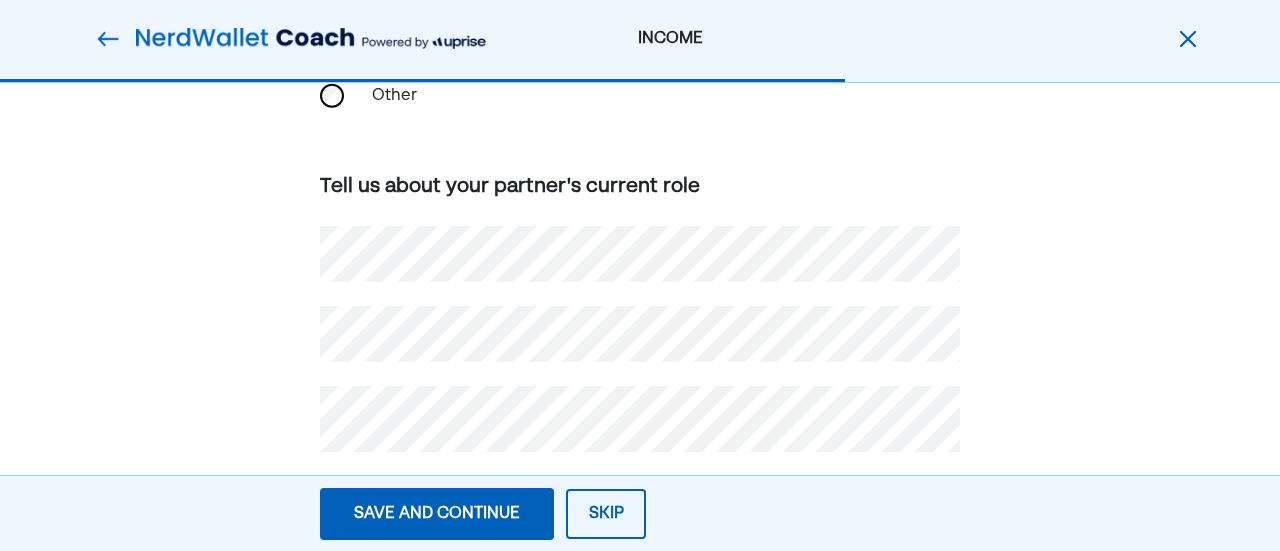 click on "How does Tamika make  money ? Your partner's income impacts your joint financial picture, including total cash flow, tax planning opportunities, and more. What is Tamika's  primary  source of income? Self-employed/business owner Working for an employer Other Tell us about your partner's current role" at bounding box center (640, 158) 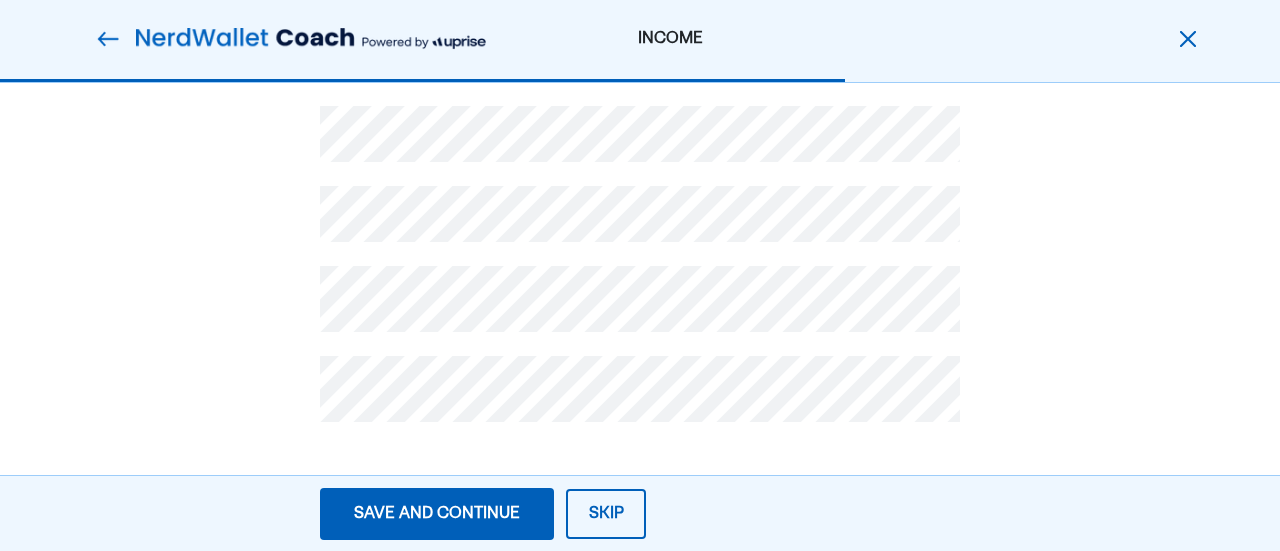 scroll, scrollTop: 560, scrollLeft: 0, axis: vertical 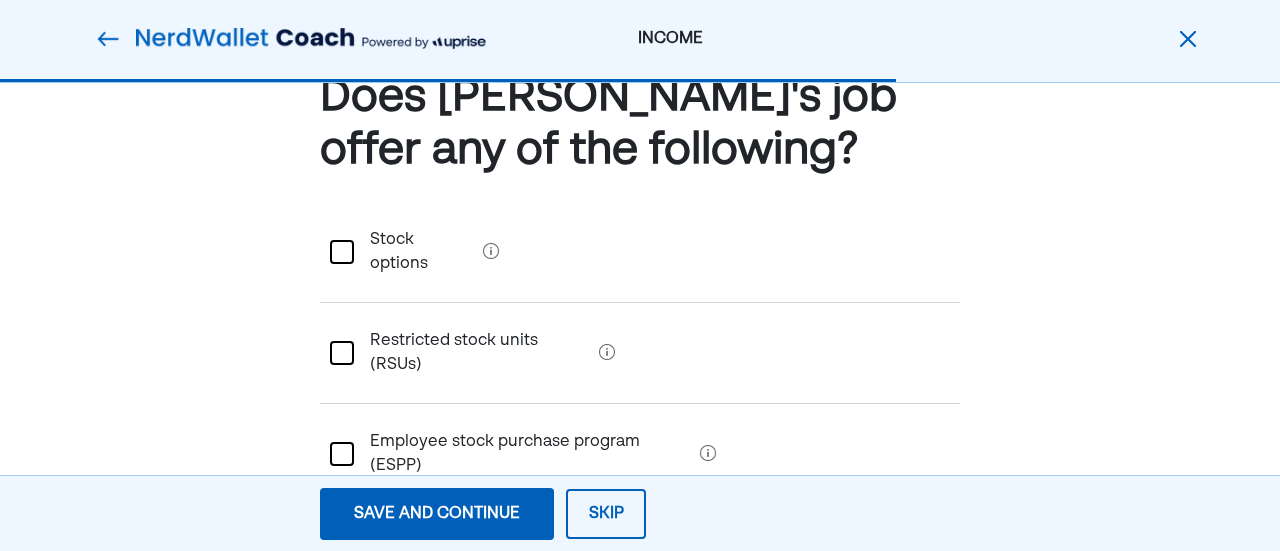 click on "Save and continue" at bounding box center (437, 514) 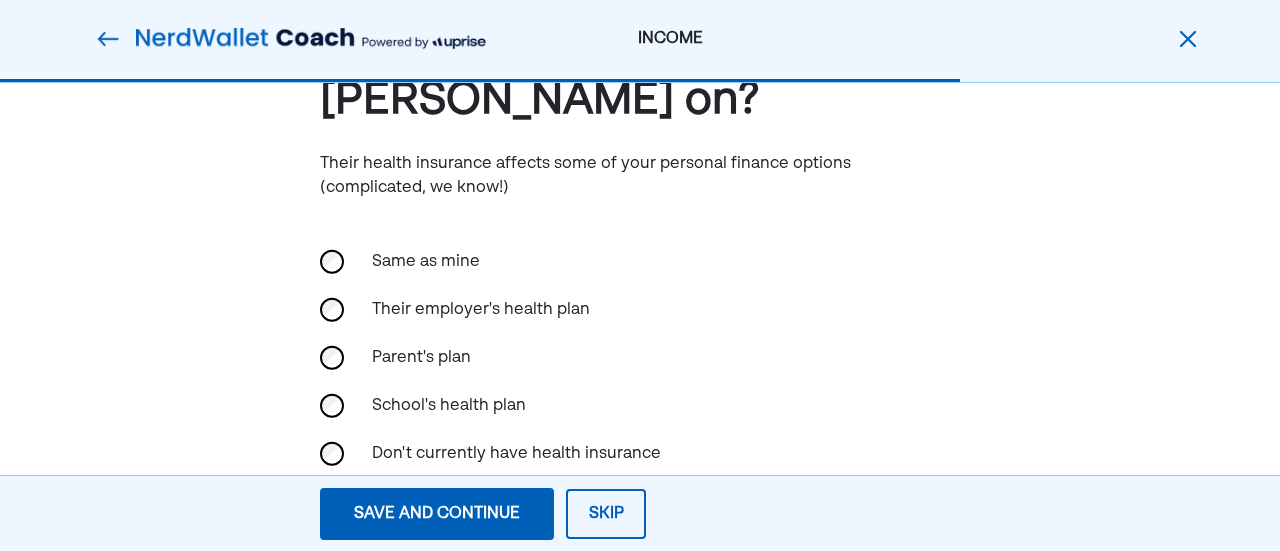 scroll, scrollTop: 160, scrollLeft: 0, axis: vertical 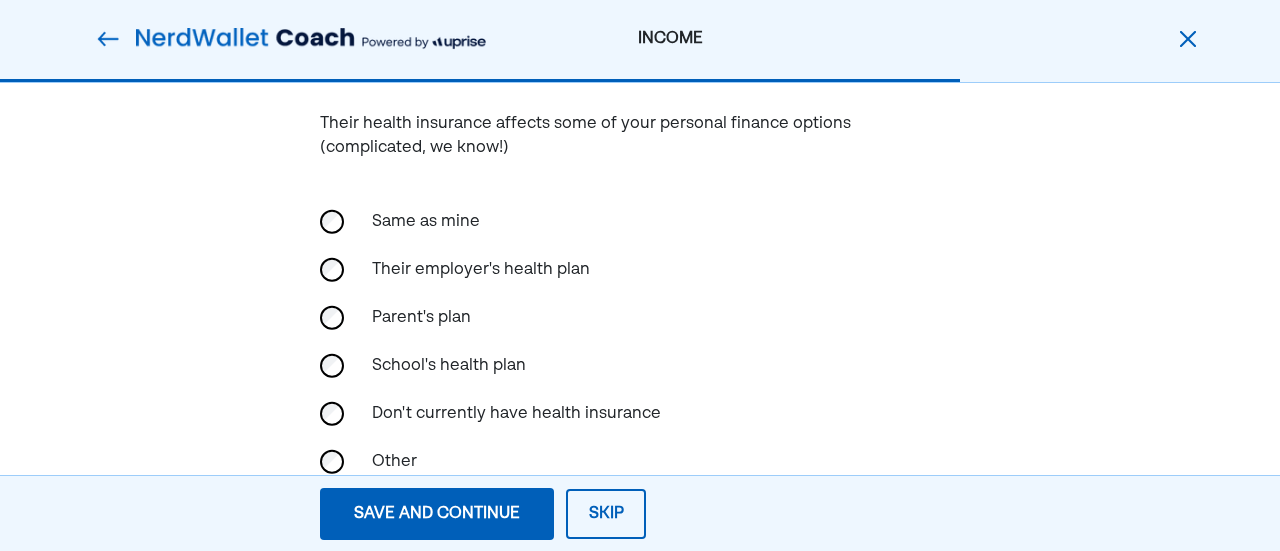 click on "Their health insurance affects some of your personal finance options (complicated, we know!)" at bounding box center (640, 136) 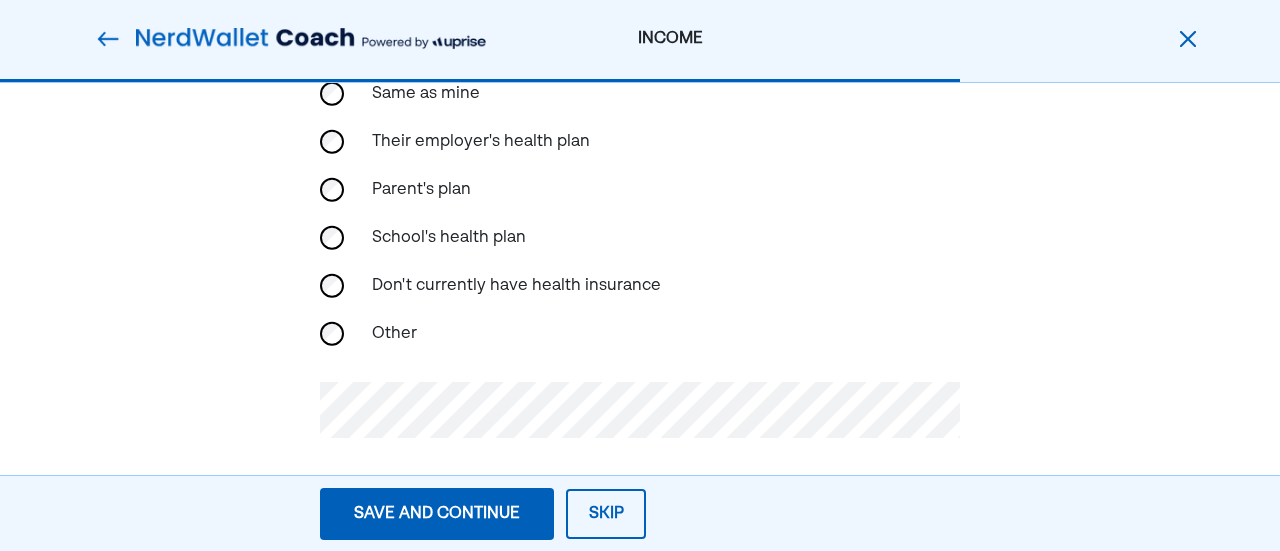 scroll, scrollTop: 304, scrollLeft: 0, axis: vertical 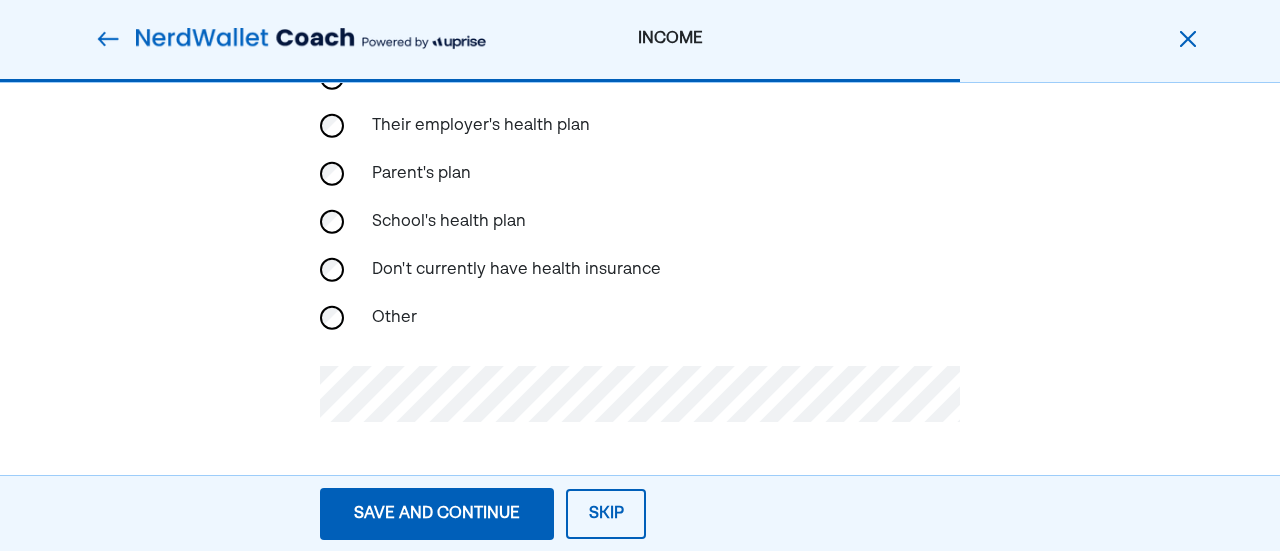 click on "Save and continue" at bounding box center [437, 514] 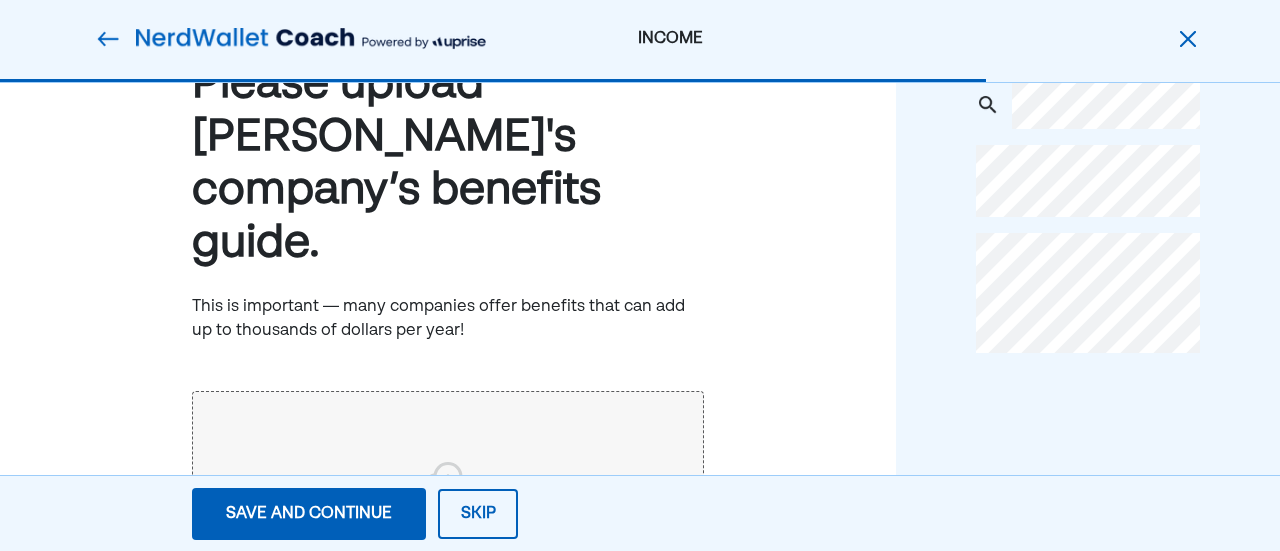 scroll, scrollTop: 0, scrollLeft: 0, axis: both 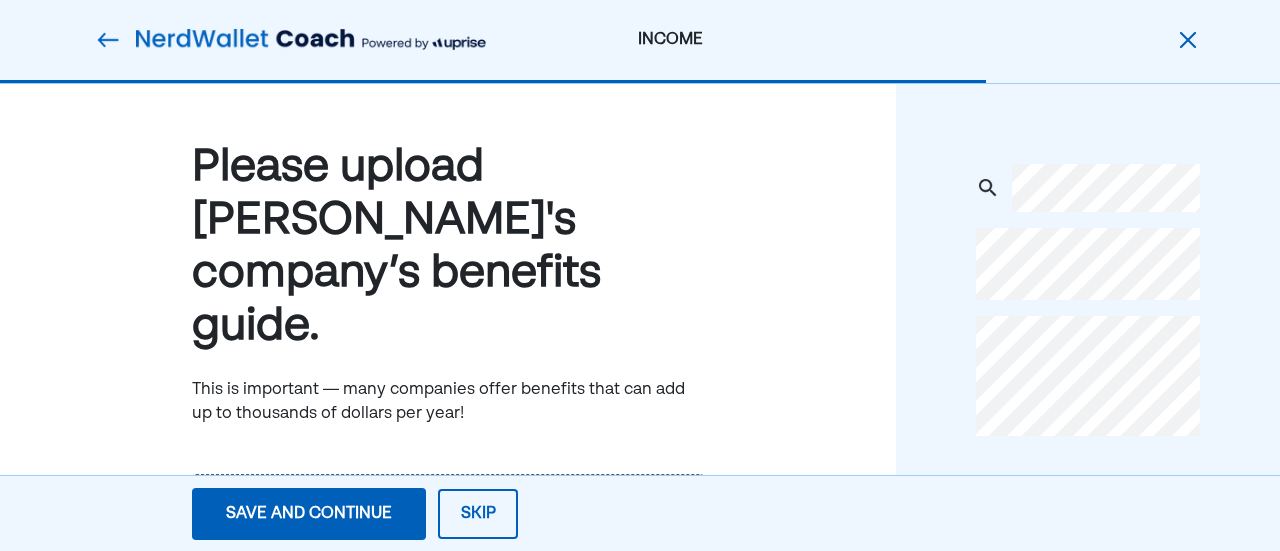 click on "Please upload Tamika's company’s benefits guide. This is important — many companies offer benefits that can add up to thousands of dollars per year! Choose file   or drag here" at bounding box center [448, 475] 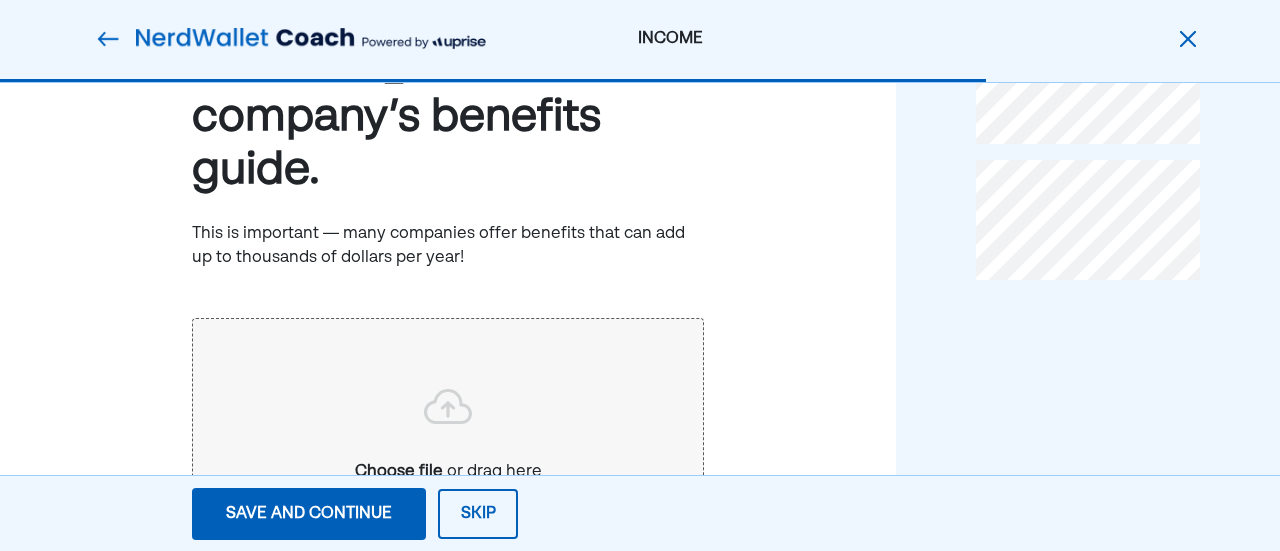 scroll, scrollTop: 260, scrollLeft: 0, axis: vertical 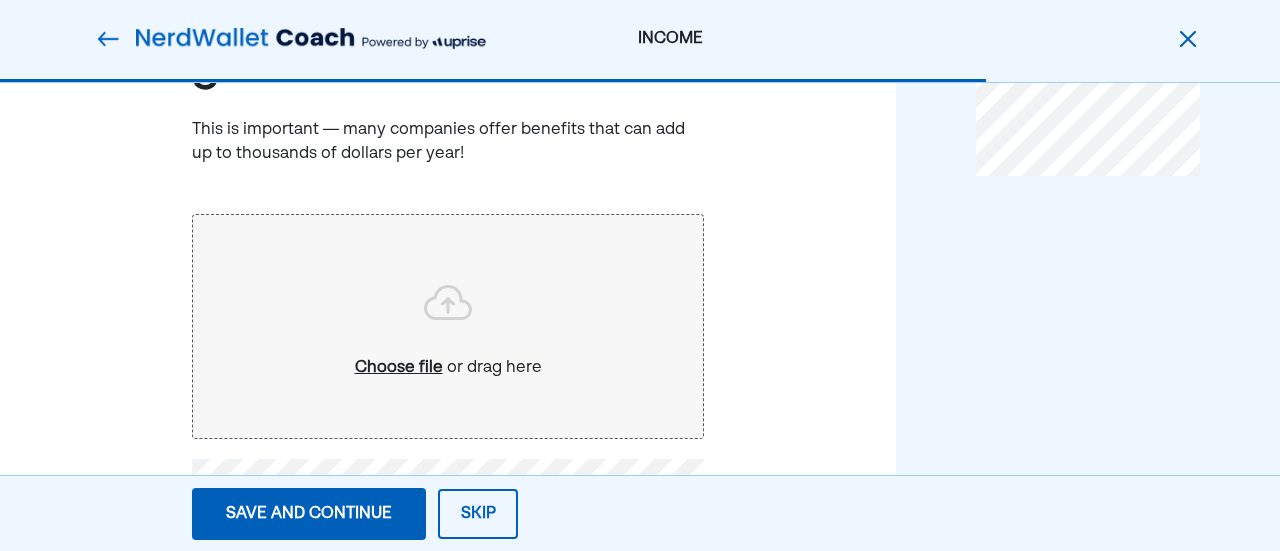 click on "Save and continue" at bounding box center [309, 514] 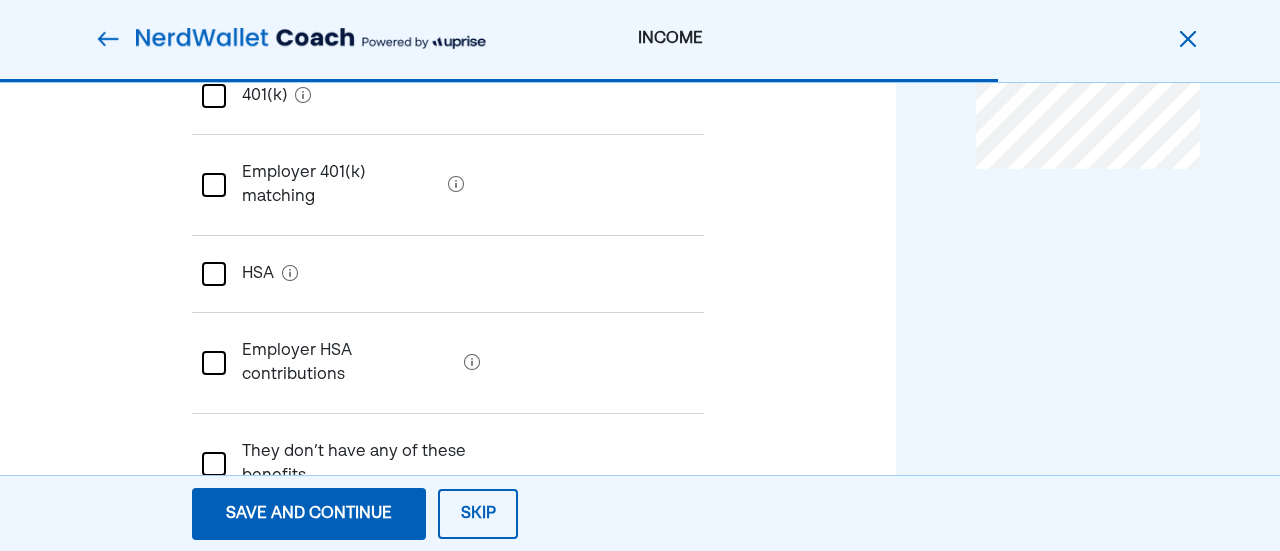 scroll, scrollTop: 280, scrollLeft: 0, axis: vertical 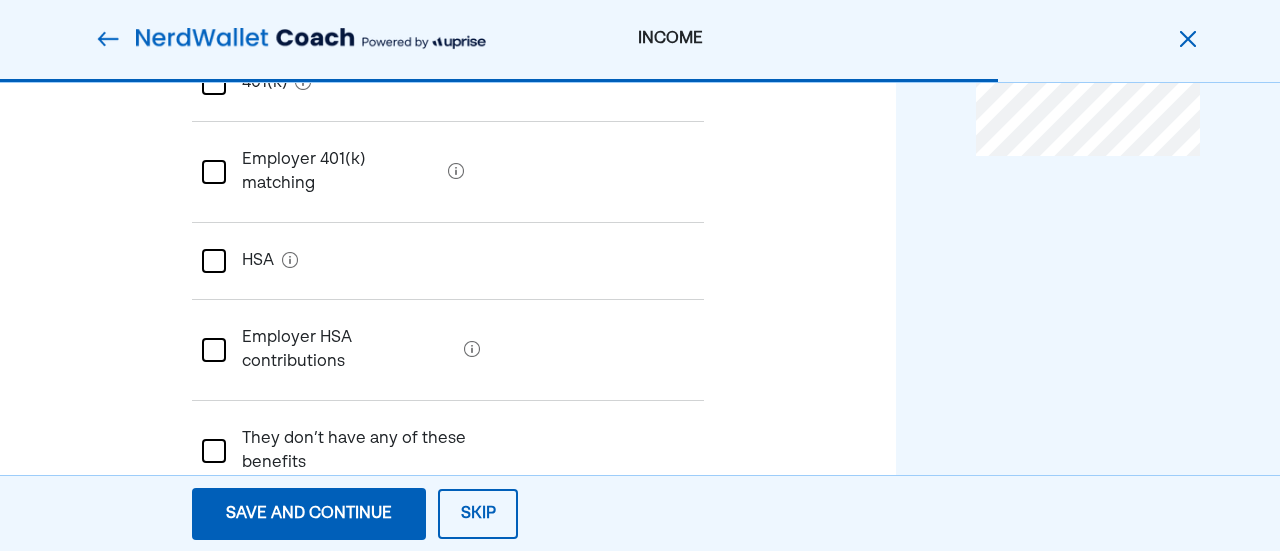 click at bounding box center (214, 261) 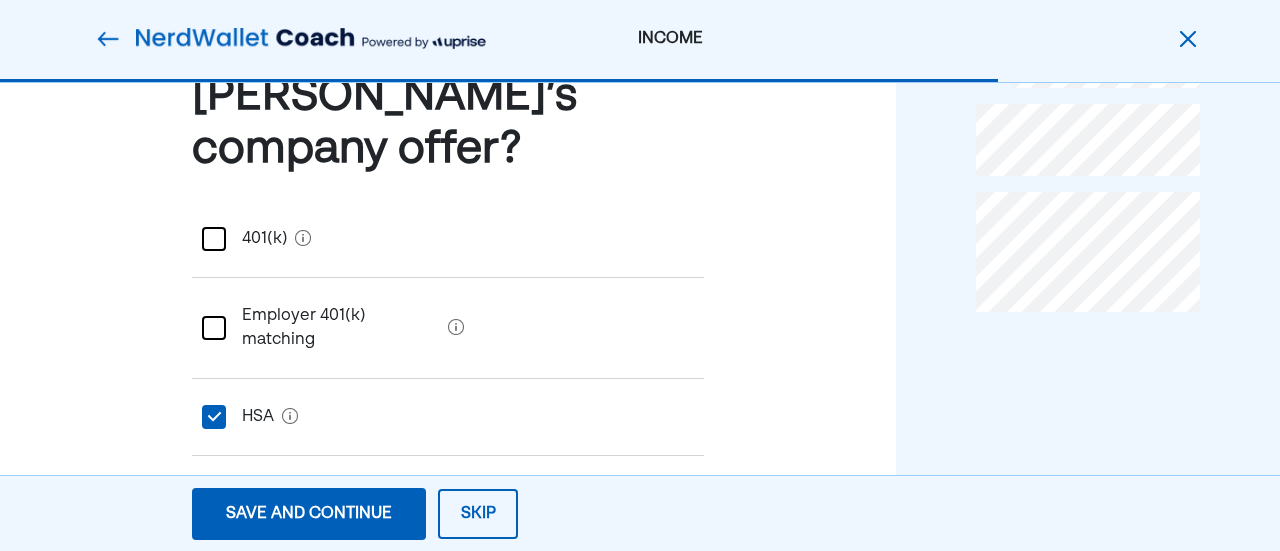 scroll, scrollTop: 120, scrollLeft: 0, axis: vertical 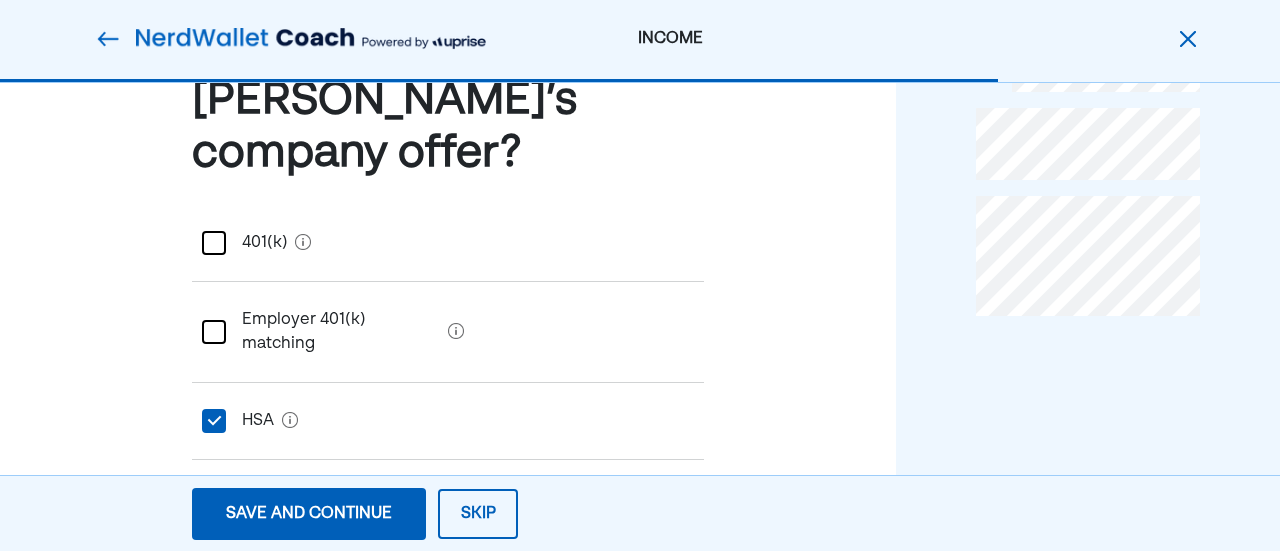 click at bounding box center (214, 243) 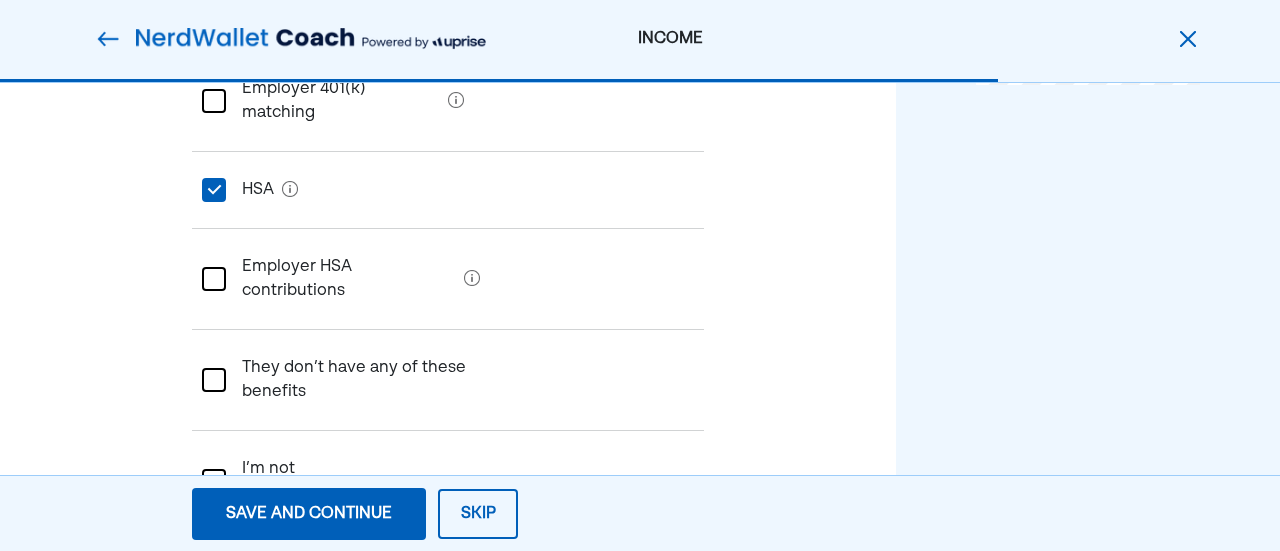 scroll, scrollTop: 353, scrollLeft: 0, axis: vertical 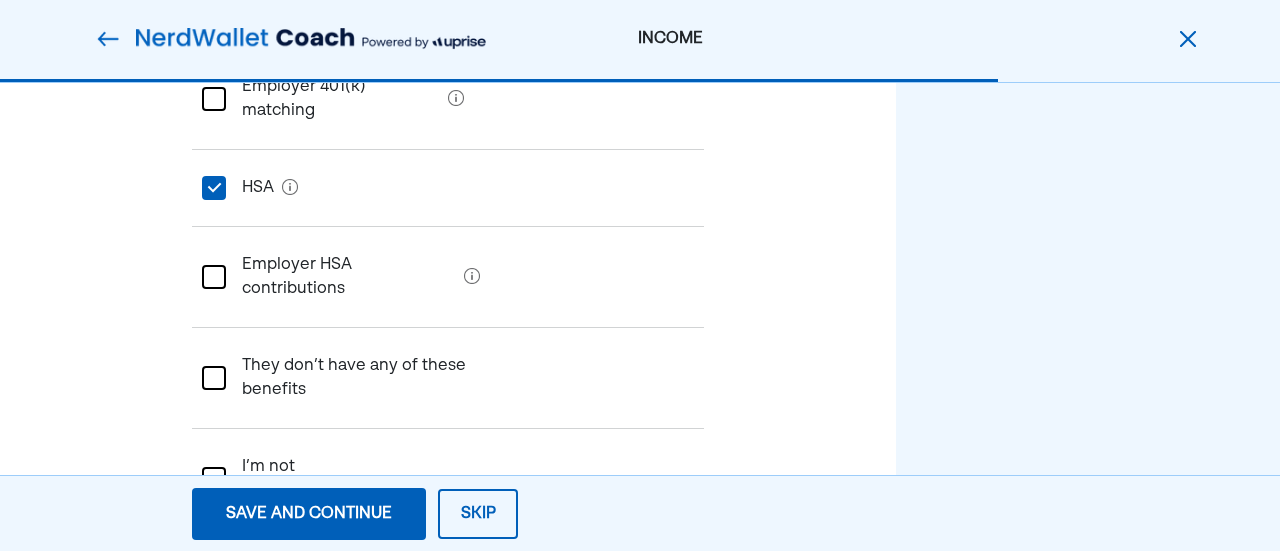 click at bounding box center [214, 479] 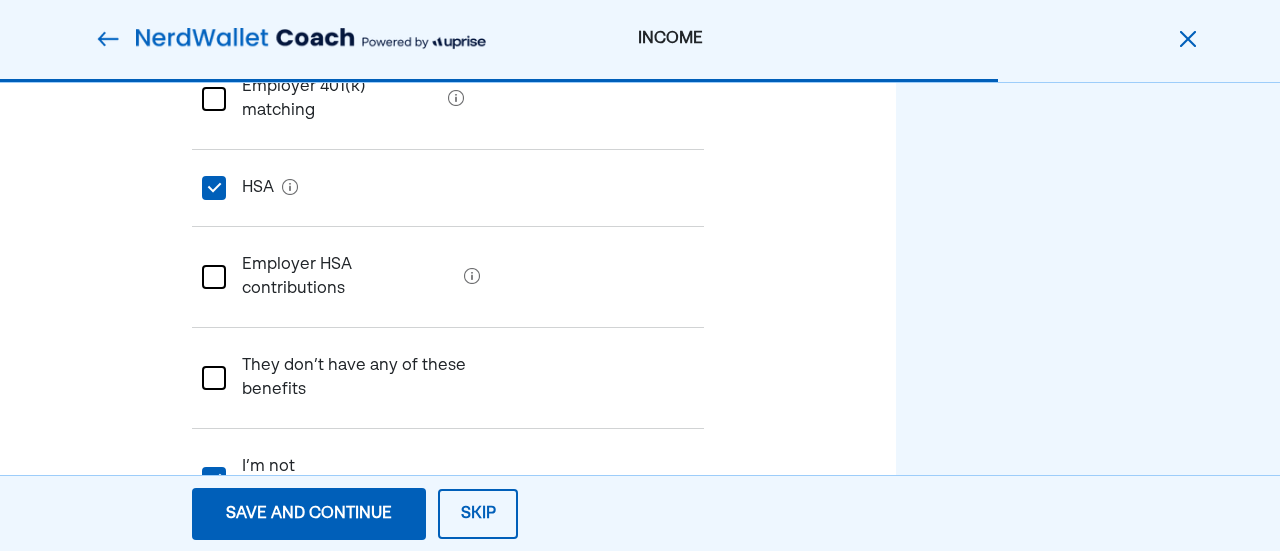click on "Save and continue" at bounding box center [309, 514] 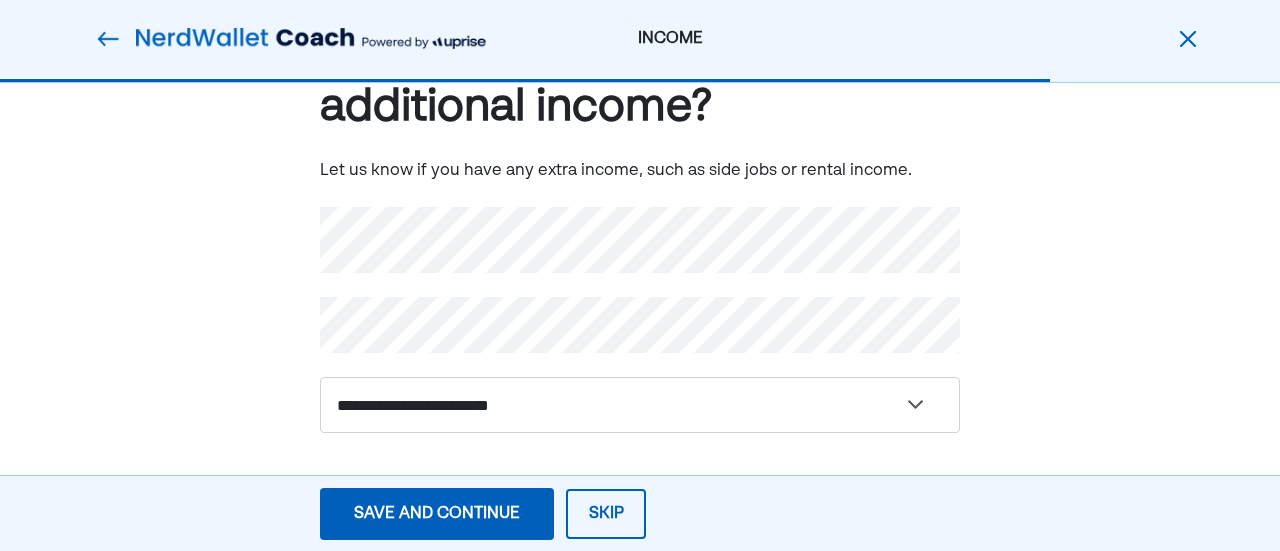 scroll, scrollTop: 114, scrollLeft: 0, axis: vertical 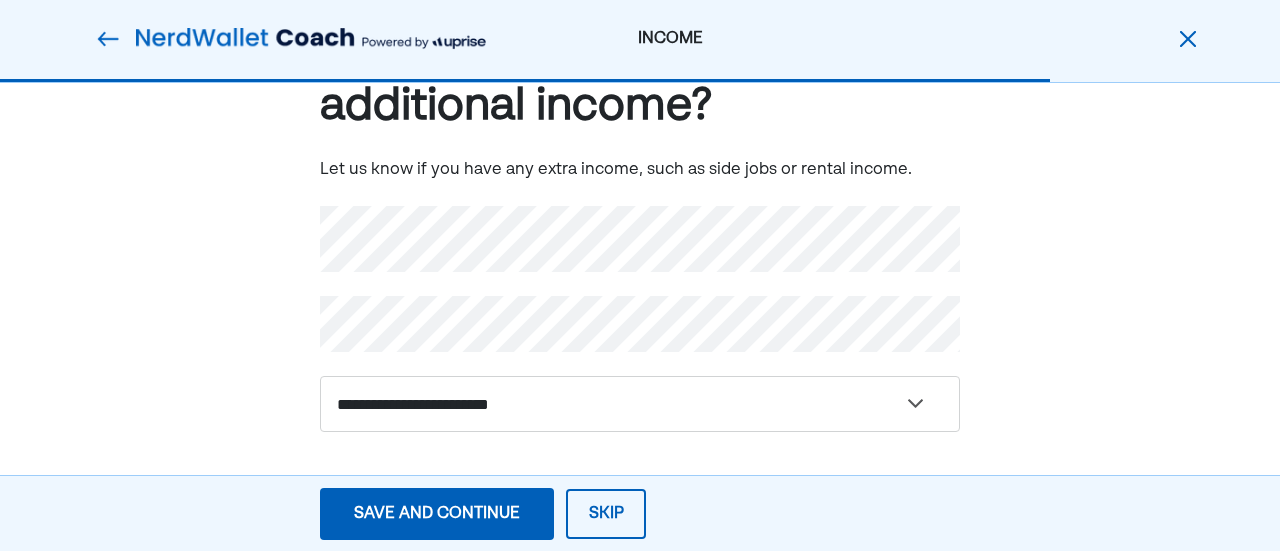 click on "Save and continue" at bounding box center (437, 514) 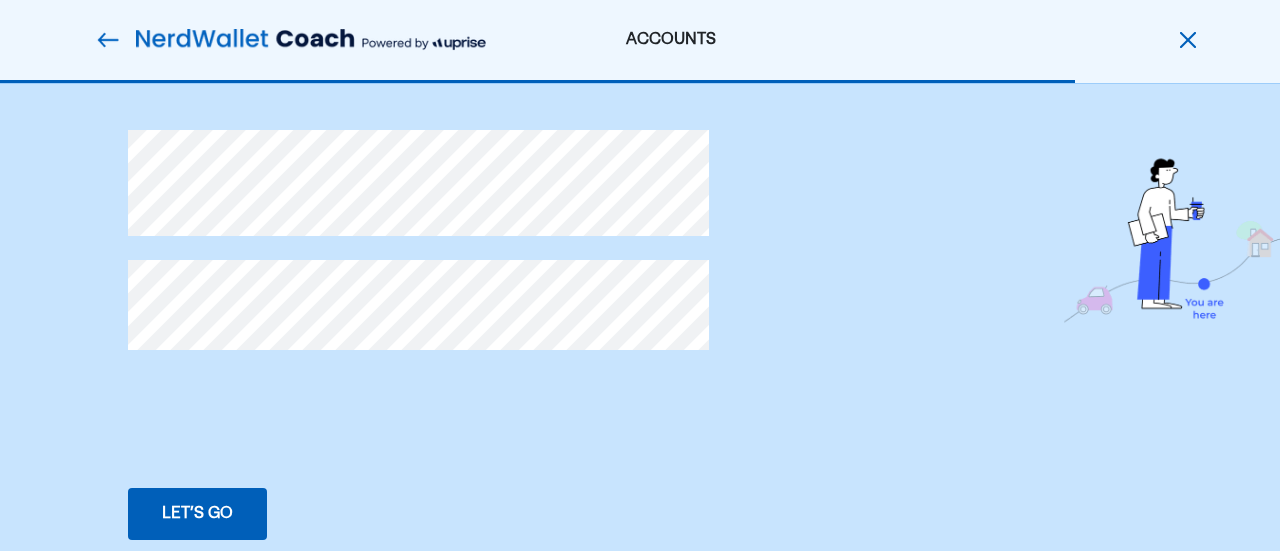 click on "Let’s go" at bounding box center (197, 514) 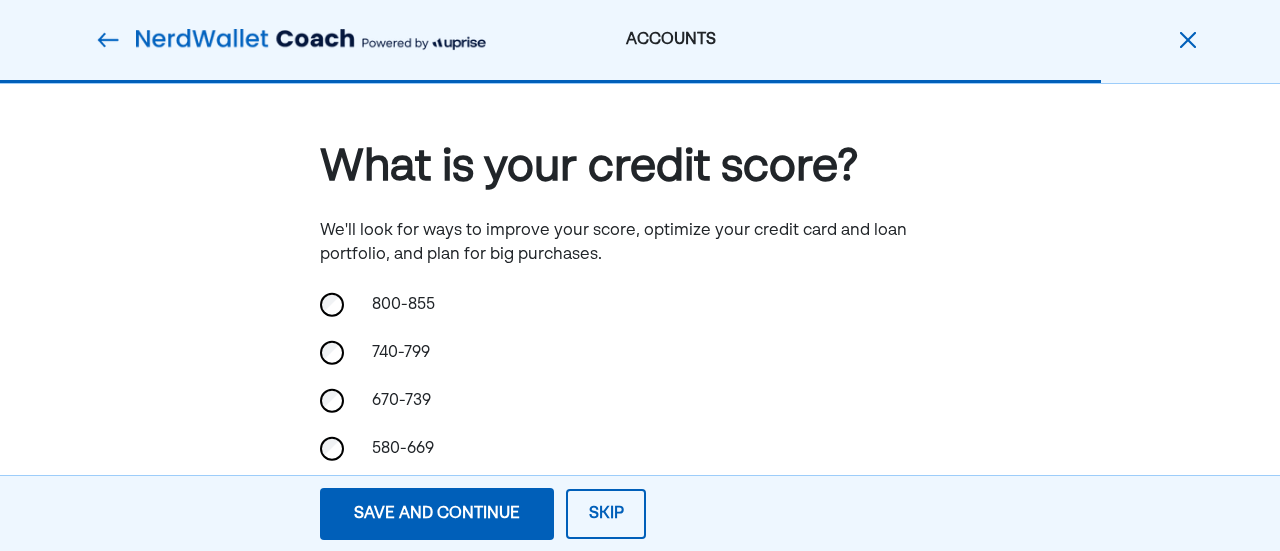 click on "Save and continue" at bounding box center [437, 514] 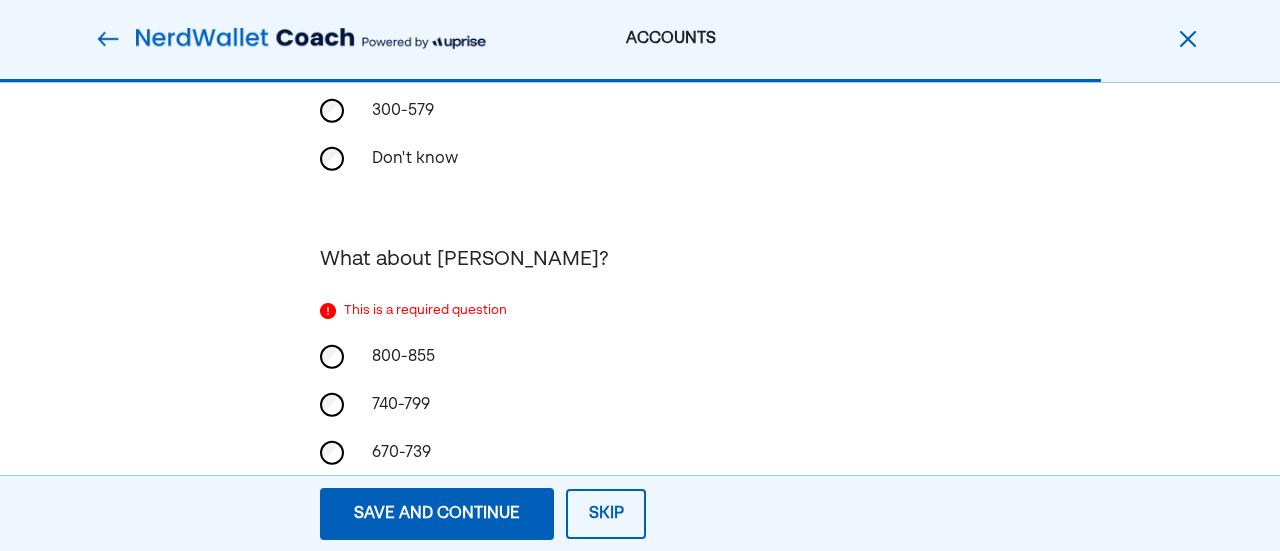 scroll, scrollTop: 421, scrollLeft: 0, axis: vertical 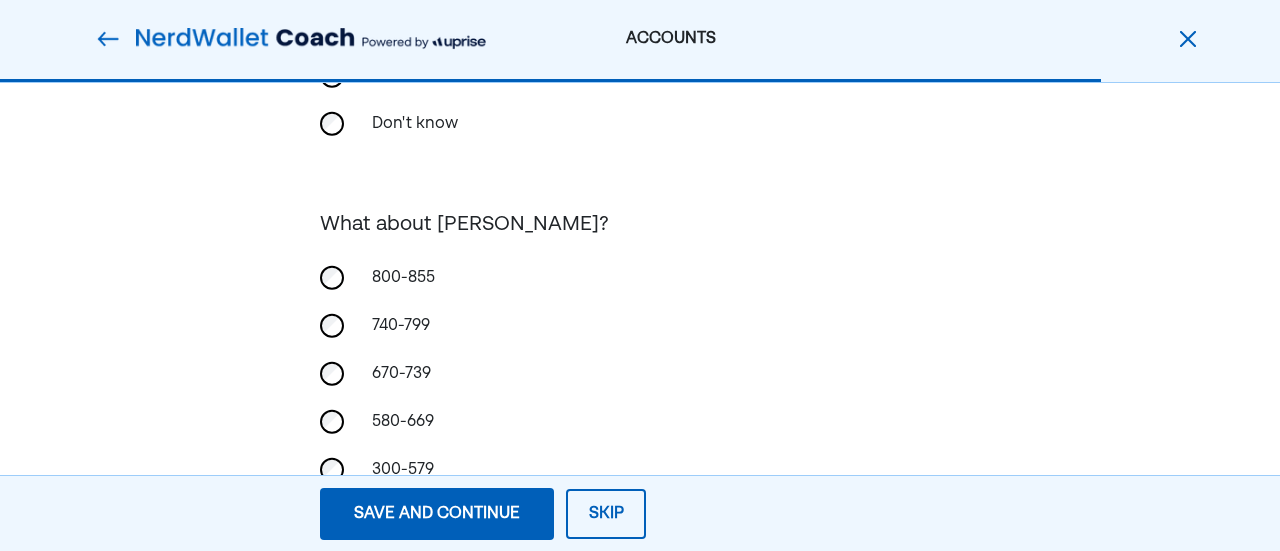 click on "Save and continue" at bounding box center (437, 514) 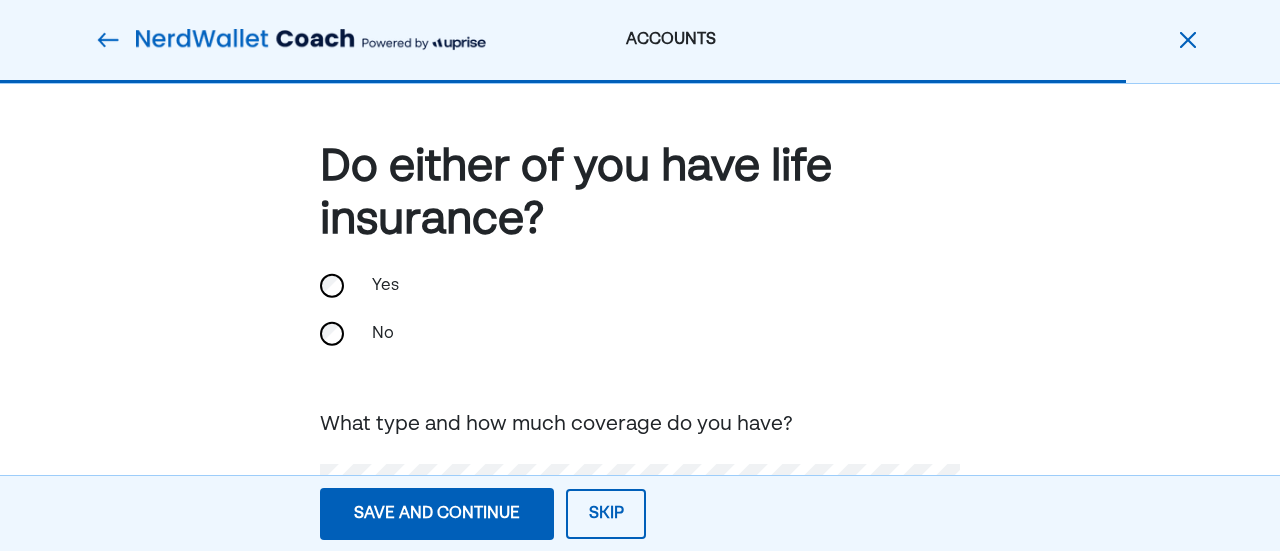click on "Do either of you have life insurance? Yes No What type and how much coverage do you have?" at bounding box center [640, 367] 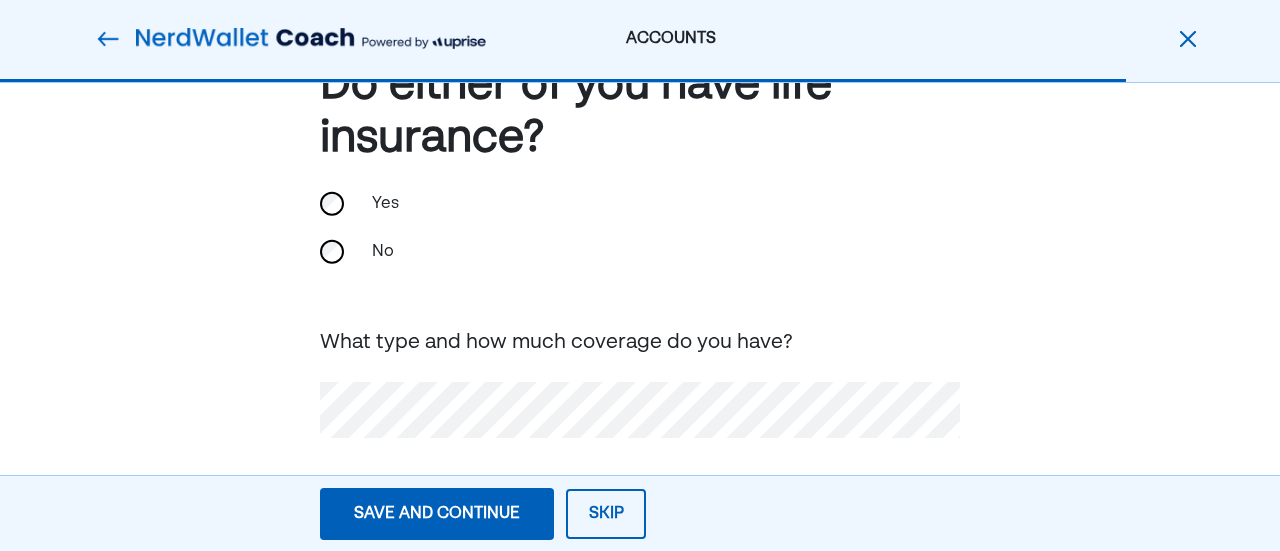 scroll, scrollTop: 98, scrollLeft: 0, axis: vertical 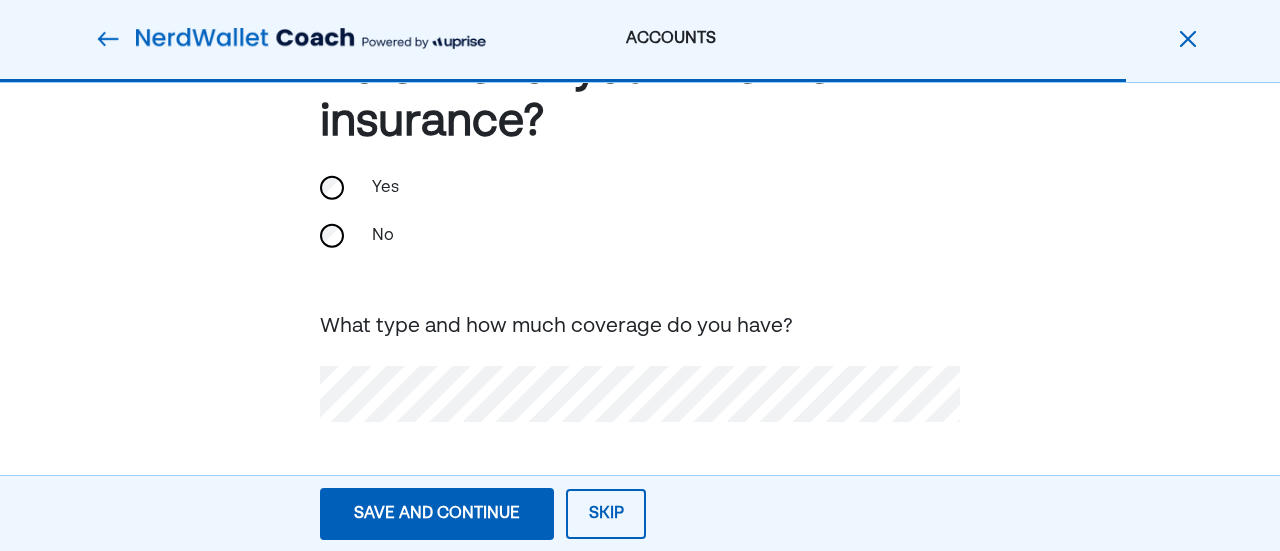 click on "Save and continue" at bounding box center [437, 514] 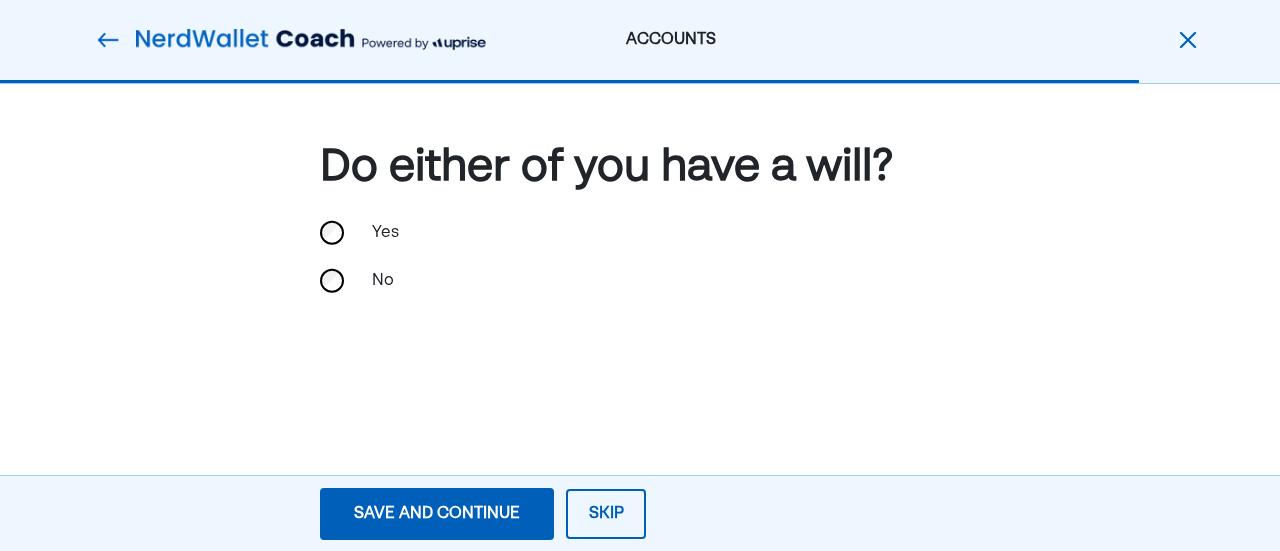 click on "Save and continue" at bounding box center (437, 514) 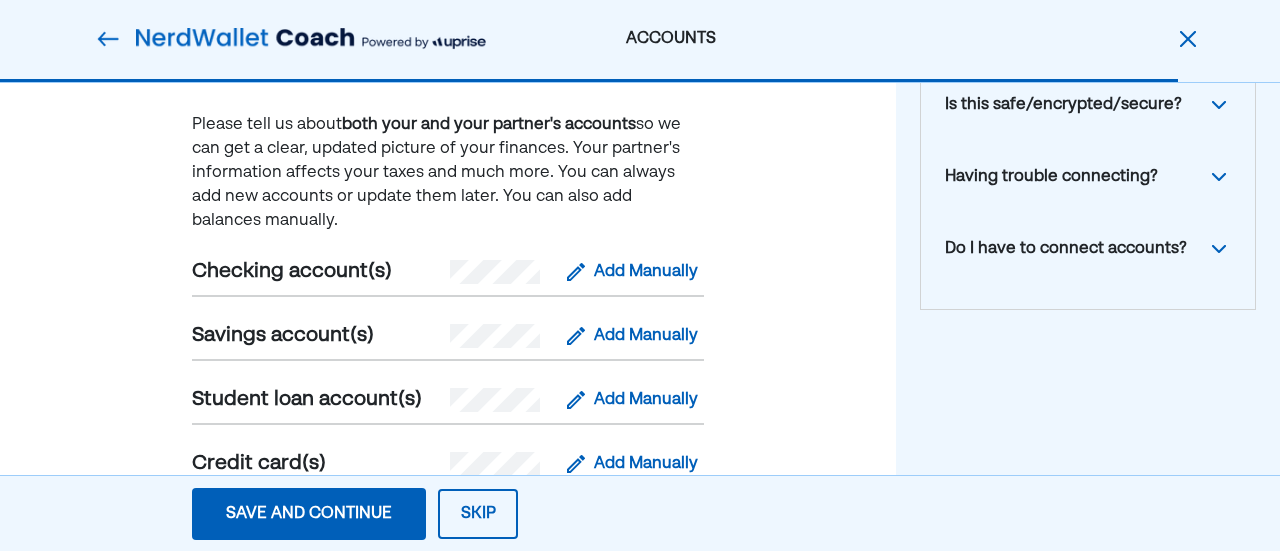 scroll, scrollTop: 200, scrollLeft: 0, axis: vertical 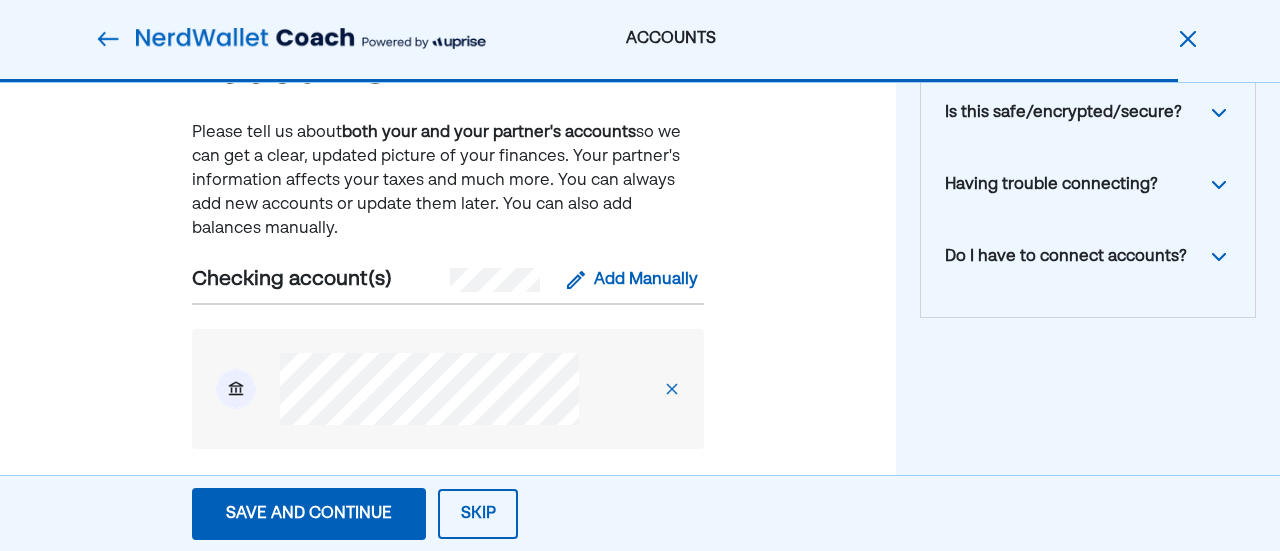 click on "Save and continue" at bounding box center (309, 514) 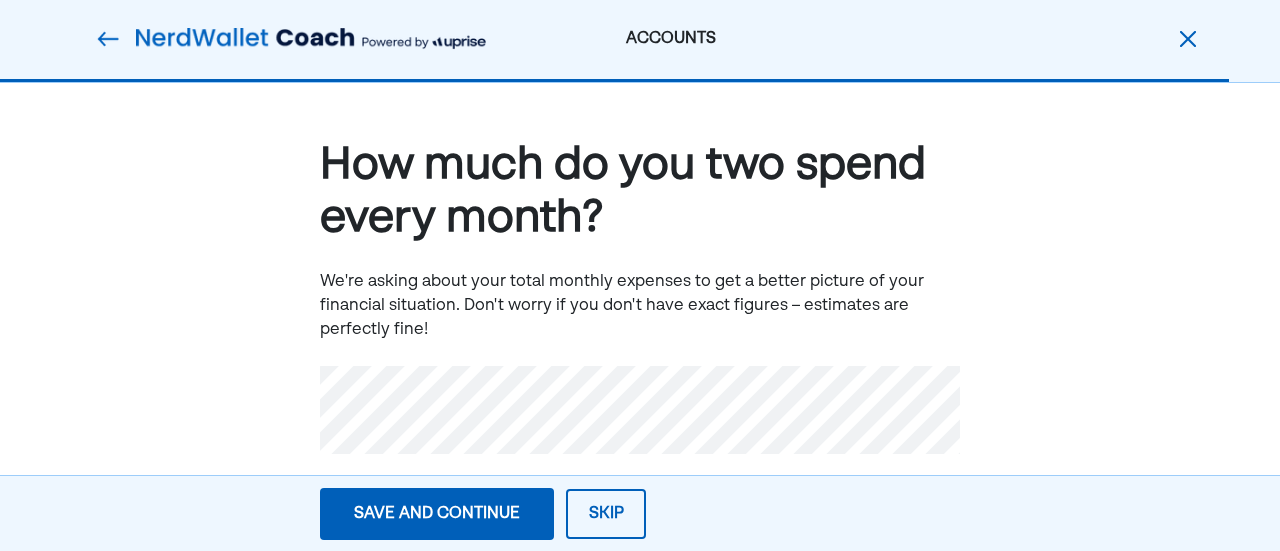 scroll, scrollTop: 0, scrollLeft: 0, axis: both 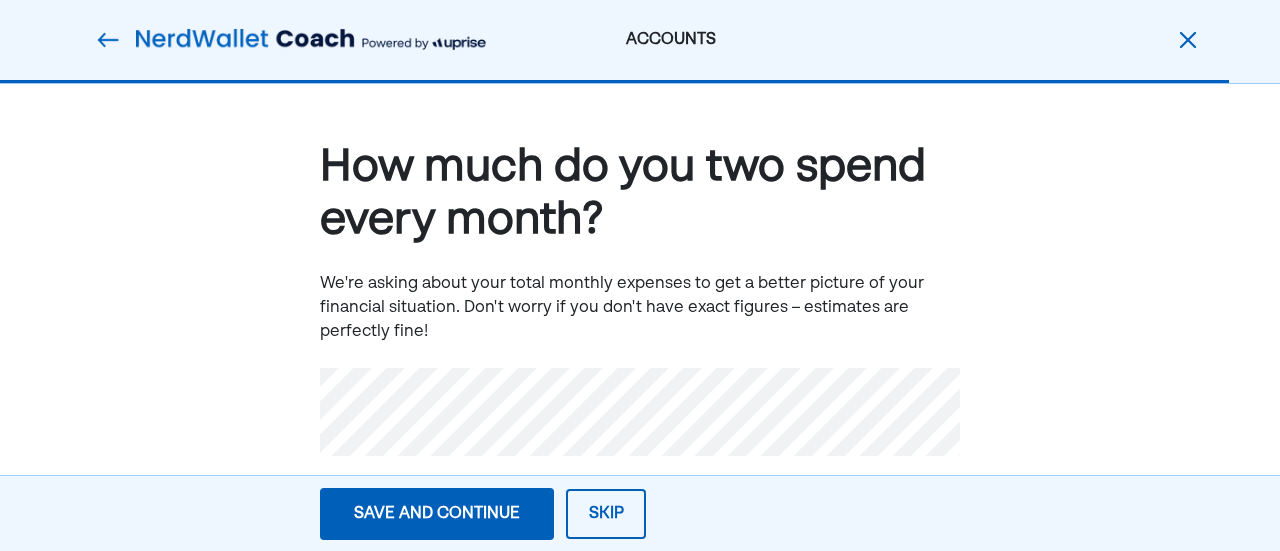 click on "Save and continue" at bounding box center (437, 514) 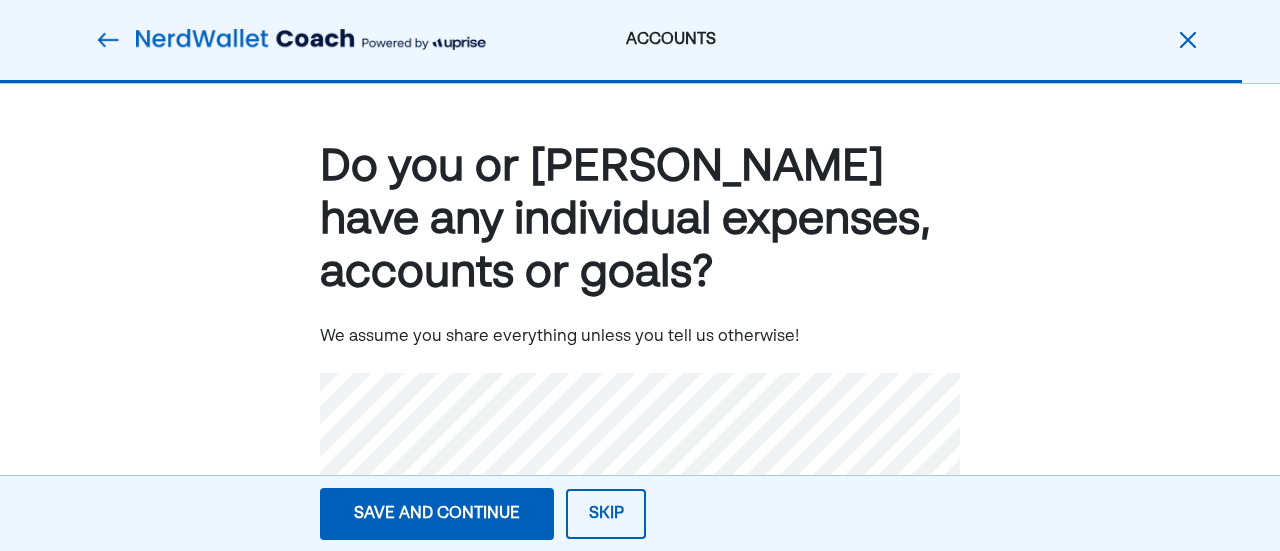 click on "Save and continue" at bounding box center [437, 514] 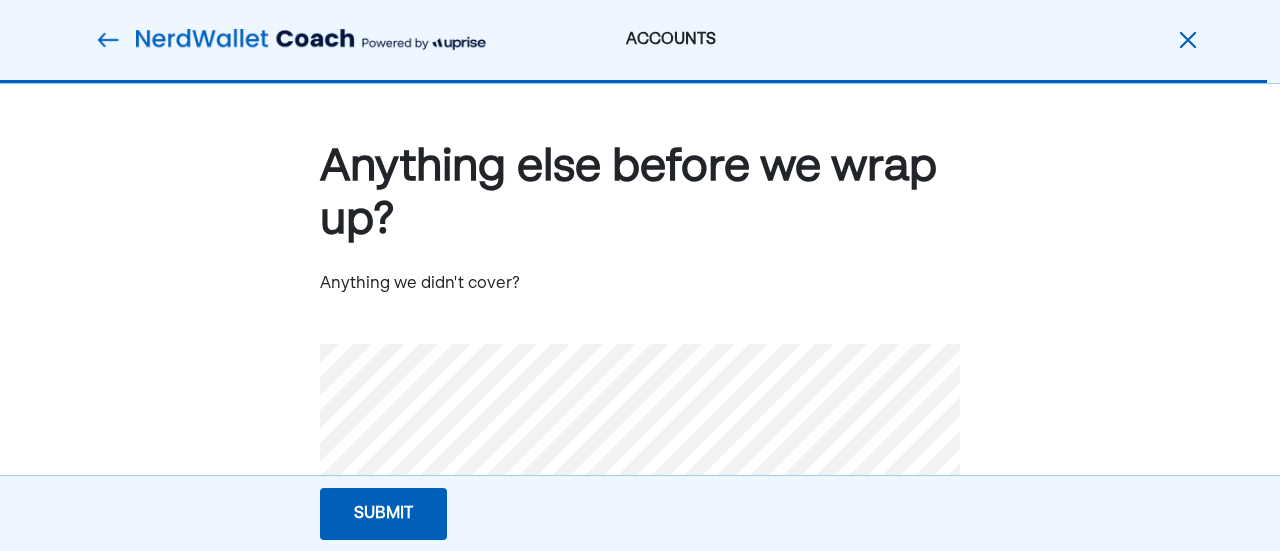click on "Submit" at bounding box center (383, 514) 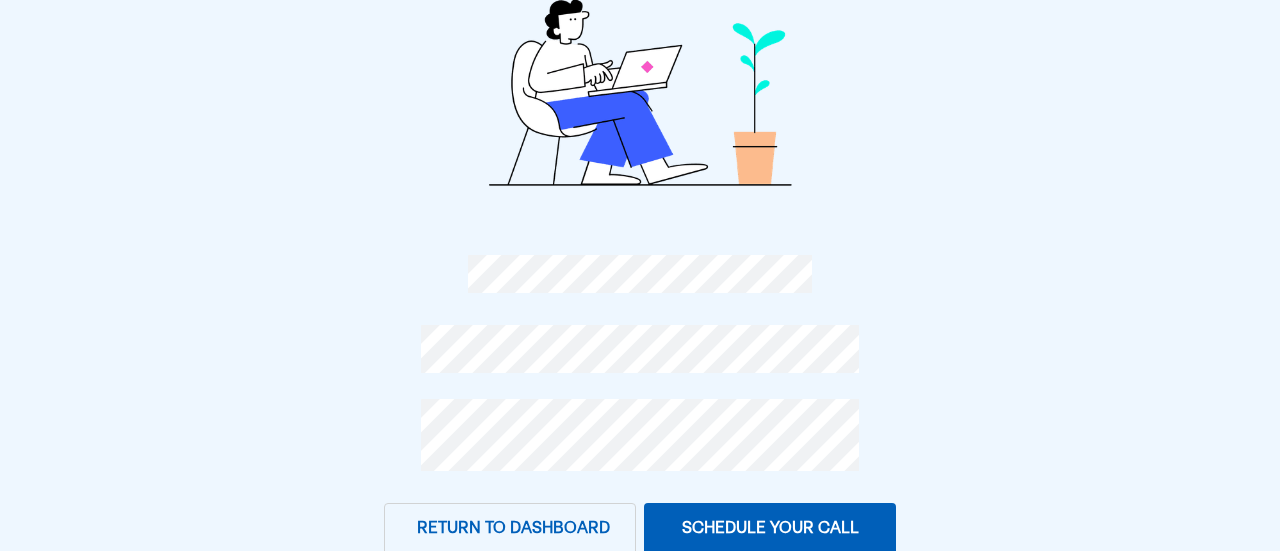 scroll, scrollTop: 26, scrollLeft: 0, axis: vertical 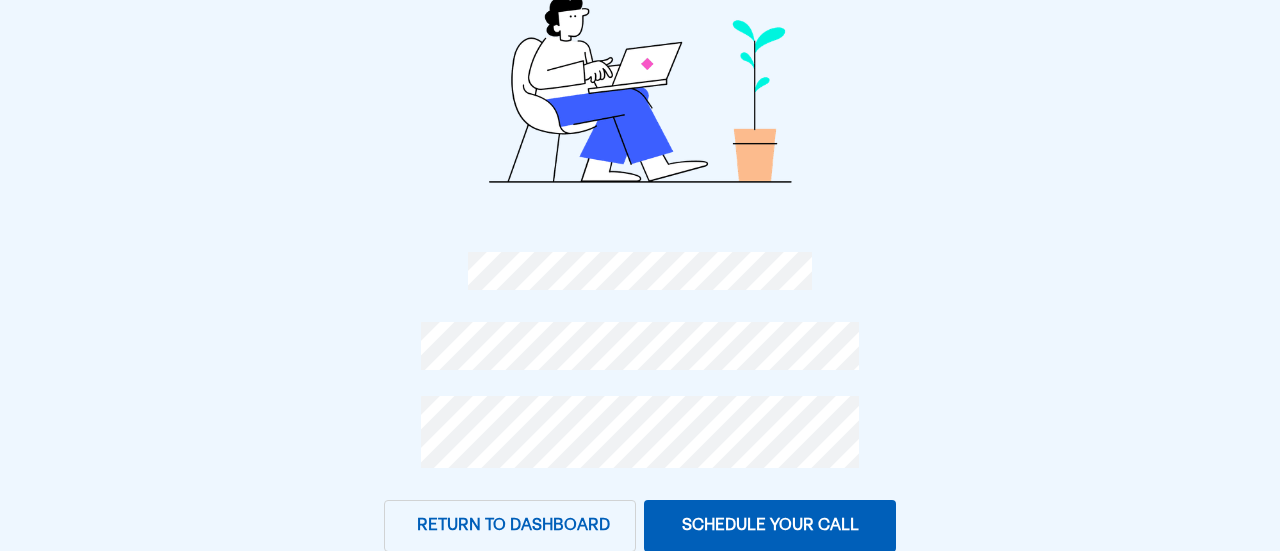 click on "Return to dashboard" at bounding box center (510, 526) 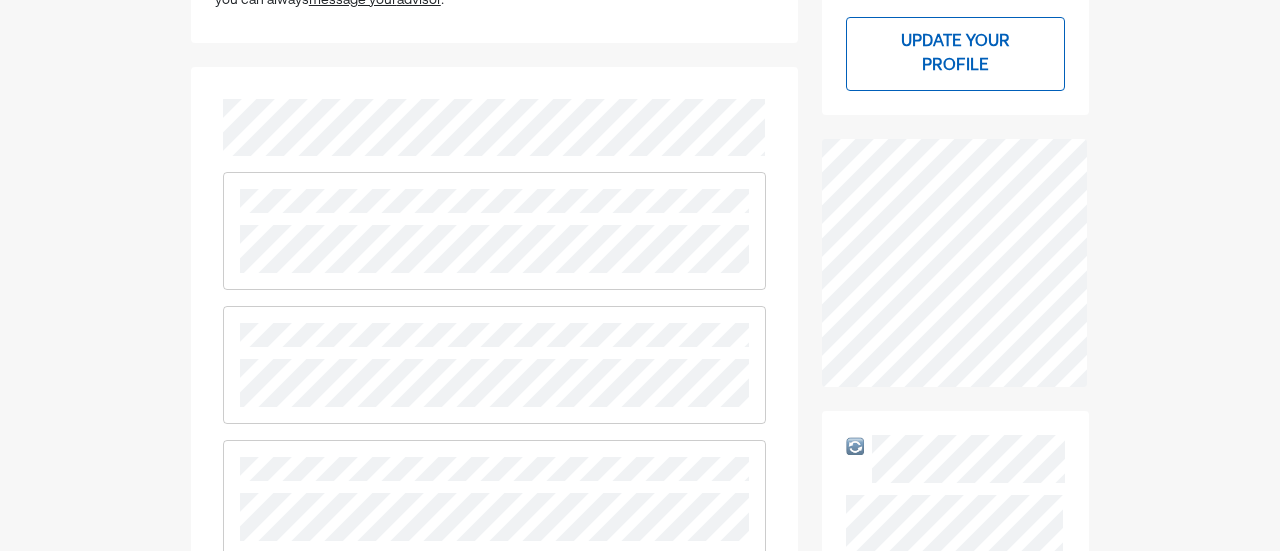 scroll, scrollTop: 840, scrollLeft: 0, axis: vertical 